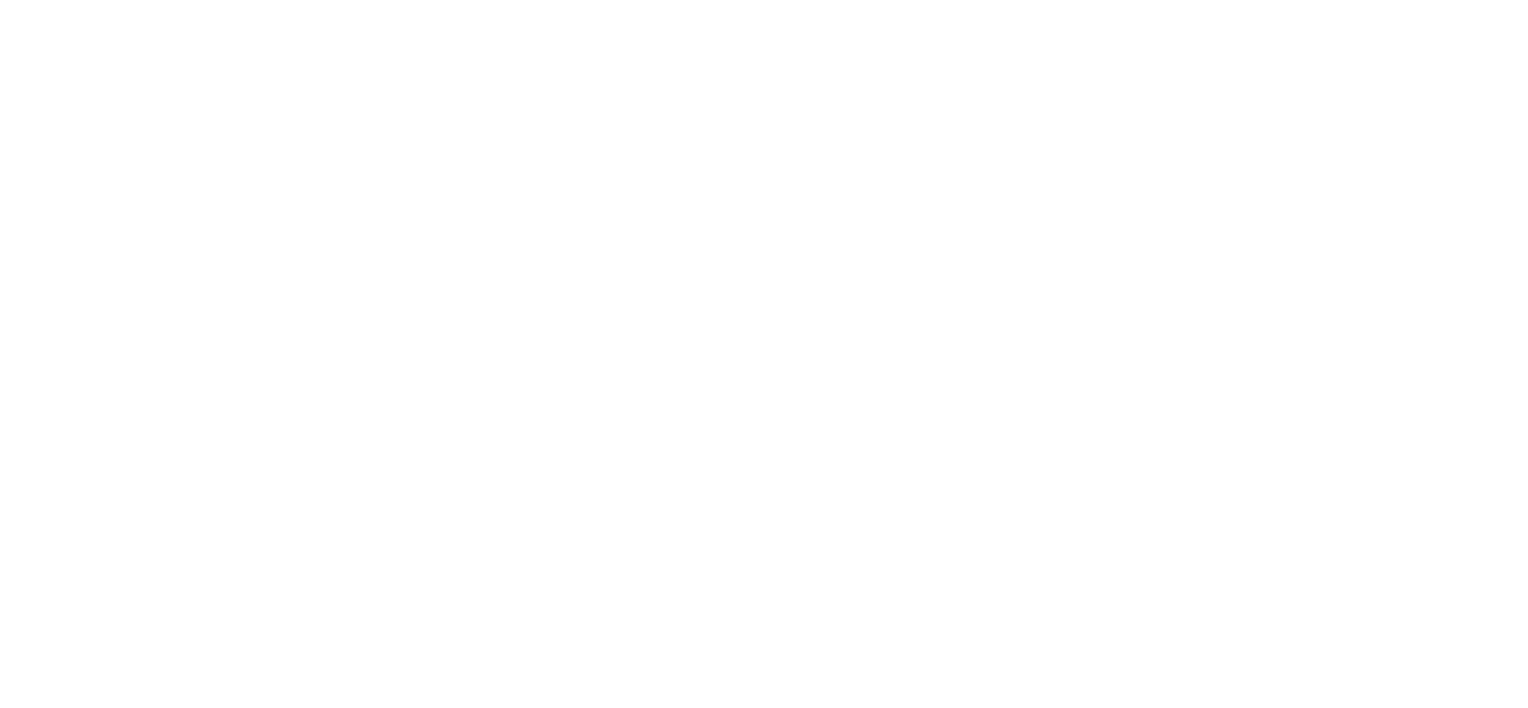 scroll, scrollTop: 0, scrollLeft: 0, axis: both 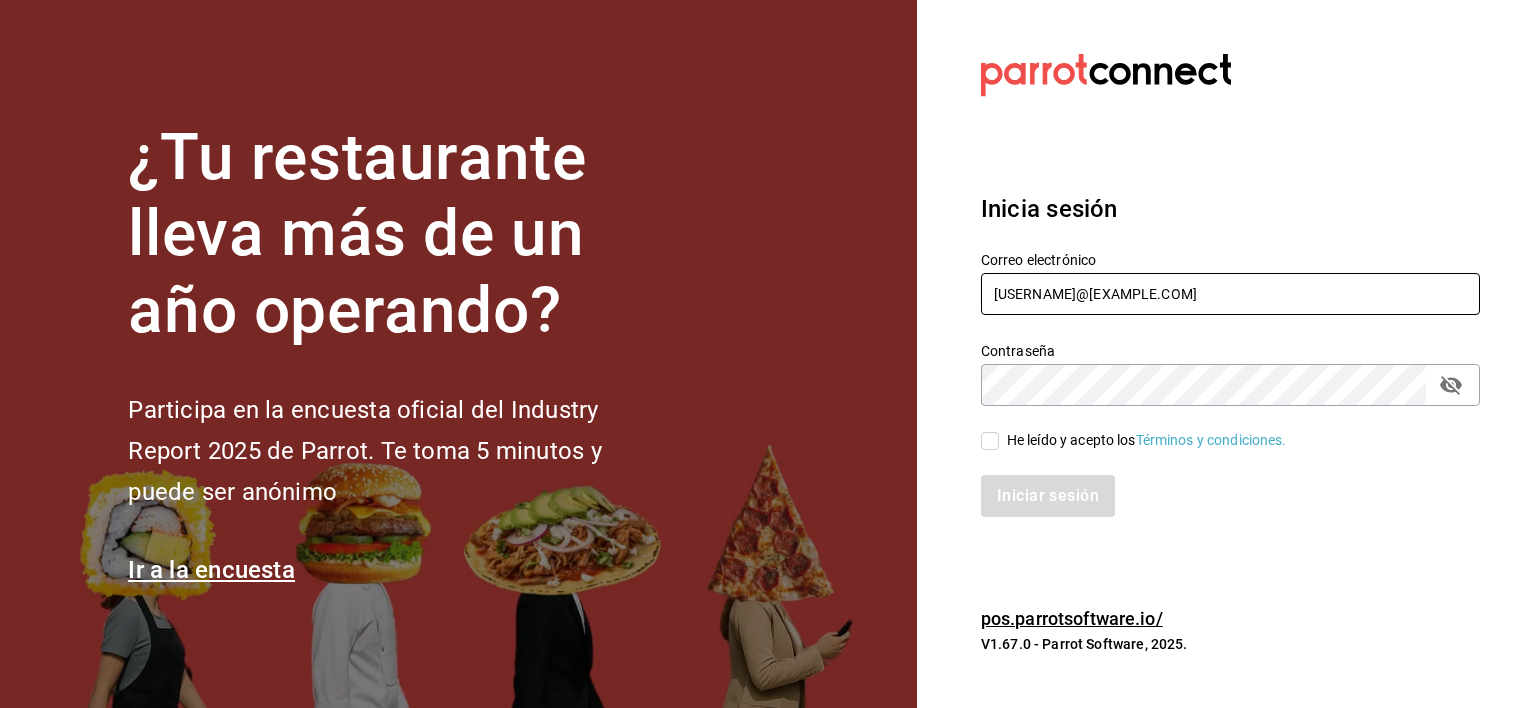 click on "belugacancun@gmail.com" at bounding box center (1230, 294) 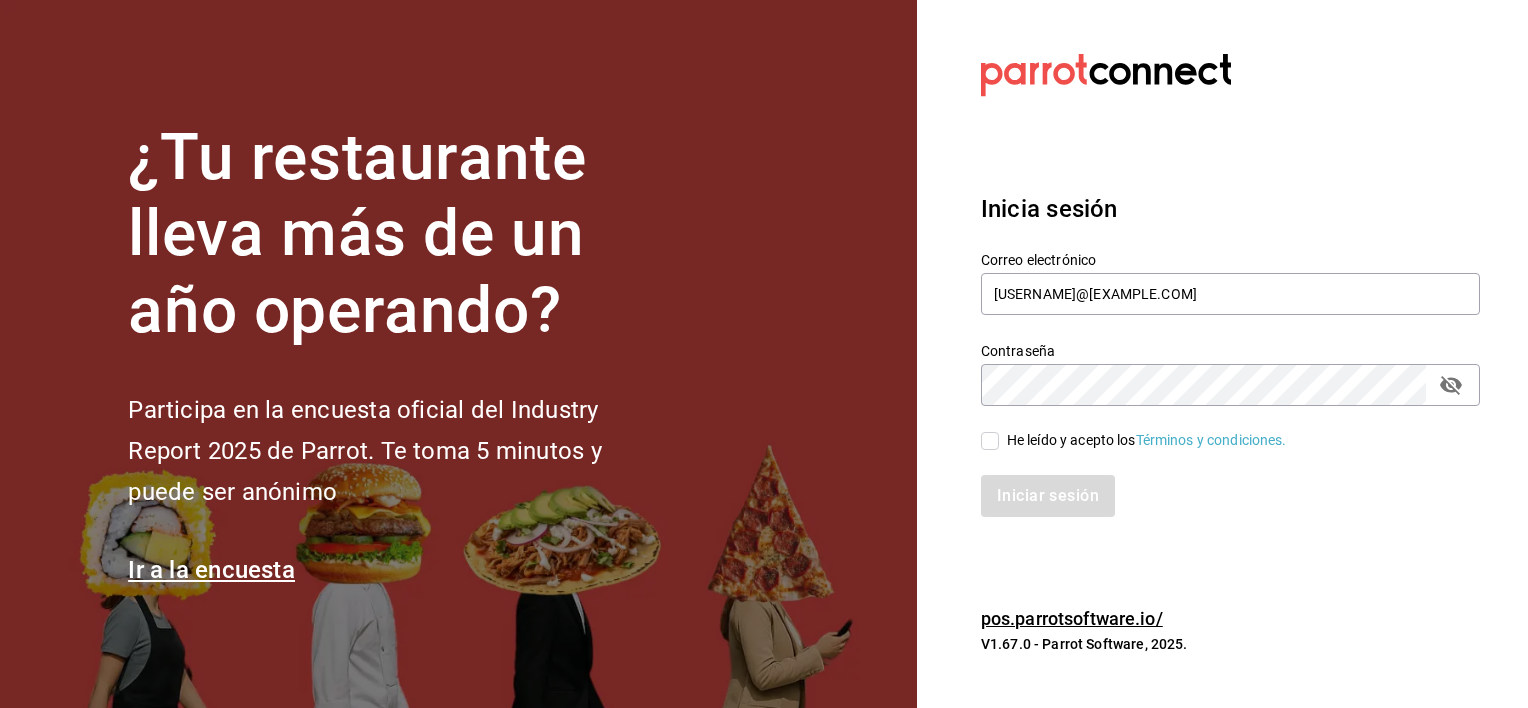 click on "He leído y acepto los  Términos y condiciones." at bounding box center (990, 441) 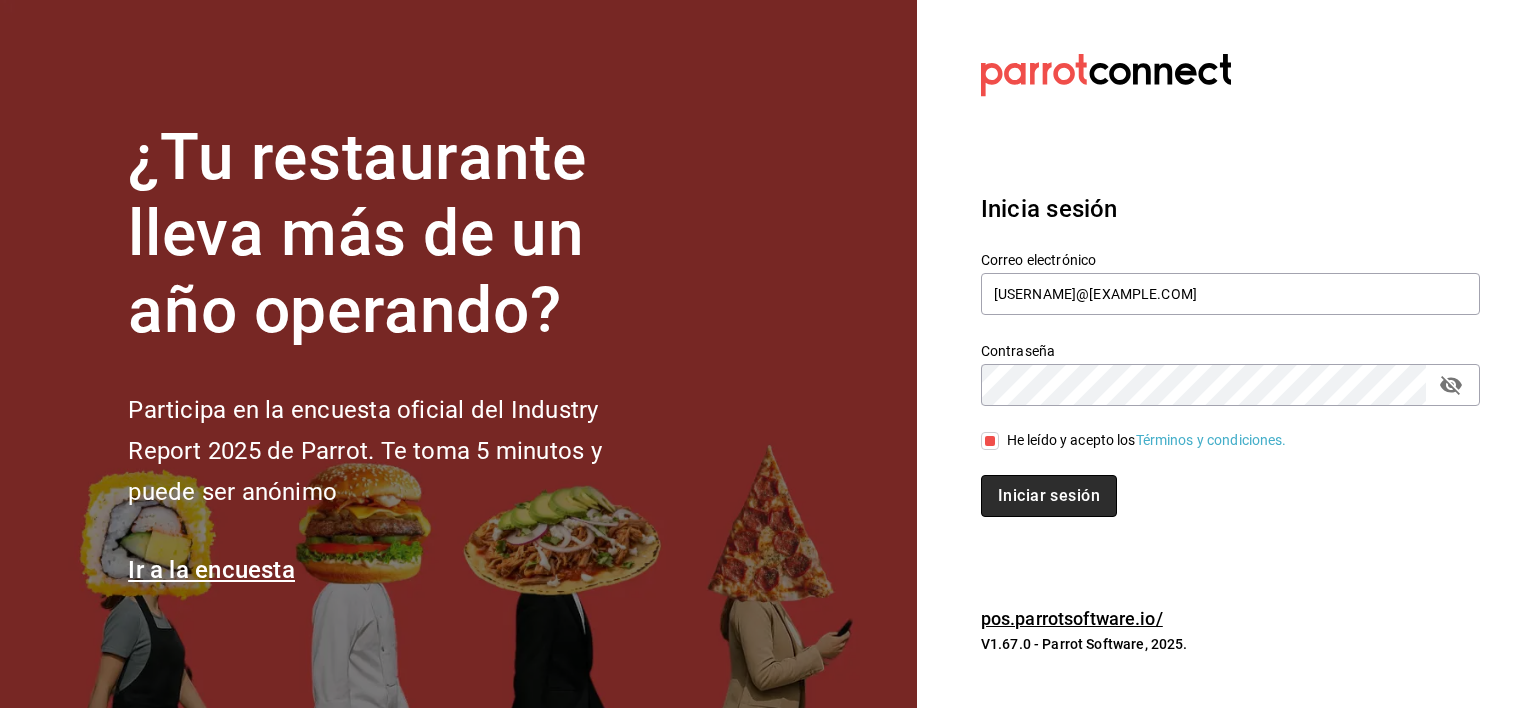click on "Iniciar sesión" at bounding box center (1049, 496) 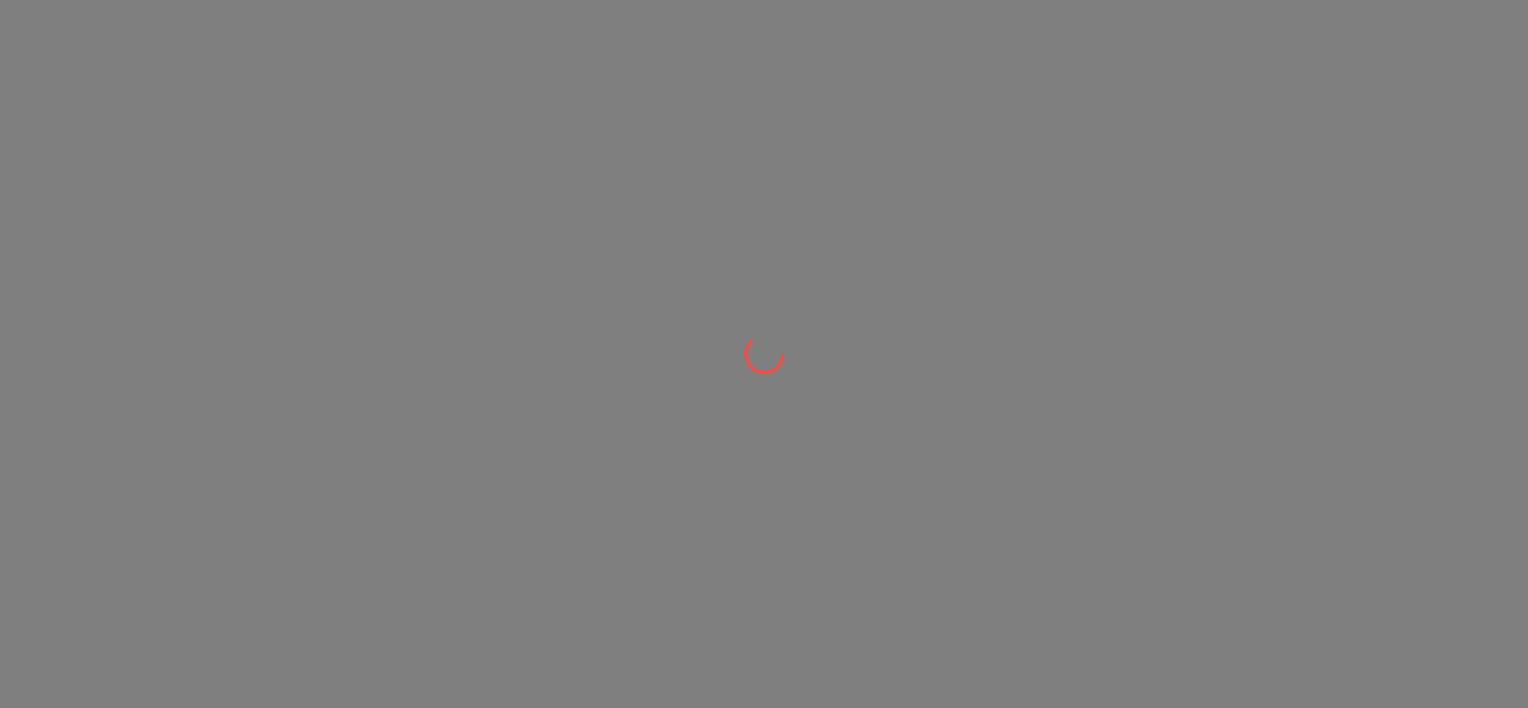 scroll, scrollTop: 0, scrollLeft: 0, axis: both 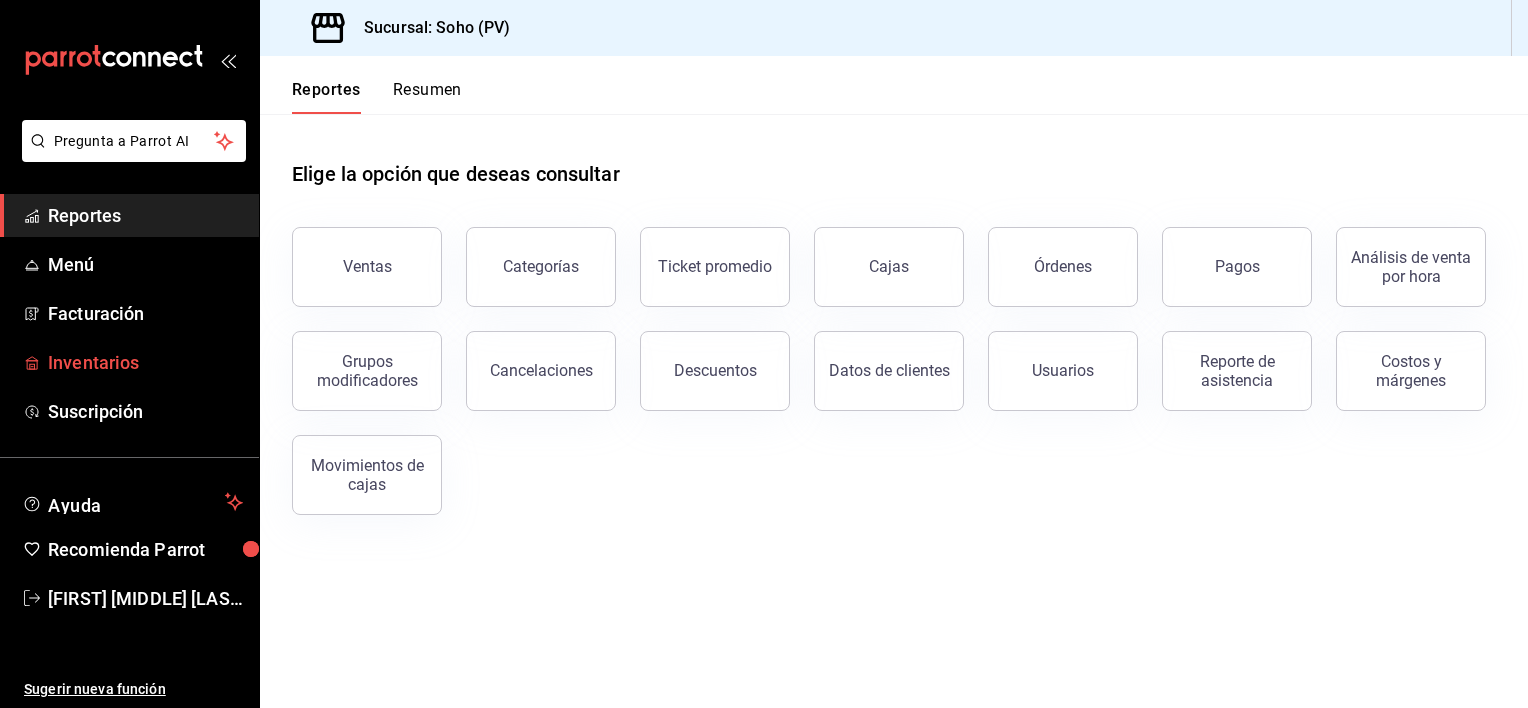 click on "Inventarios" at bounding box center [145, 362] 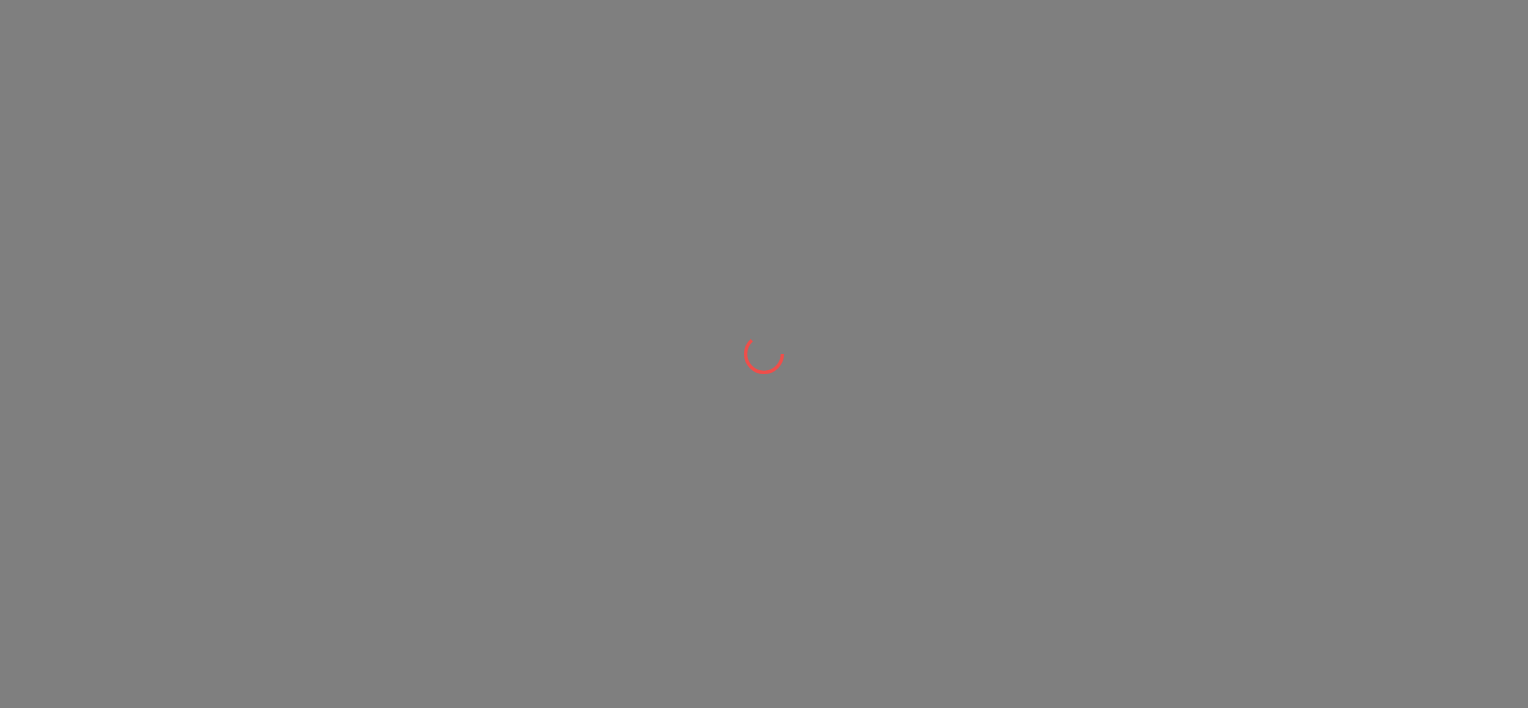scroll, scrollTop: 0, scrollLeft: 0, axis: both 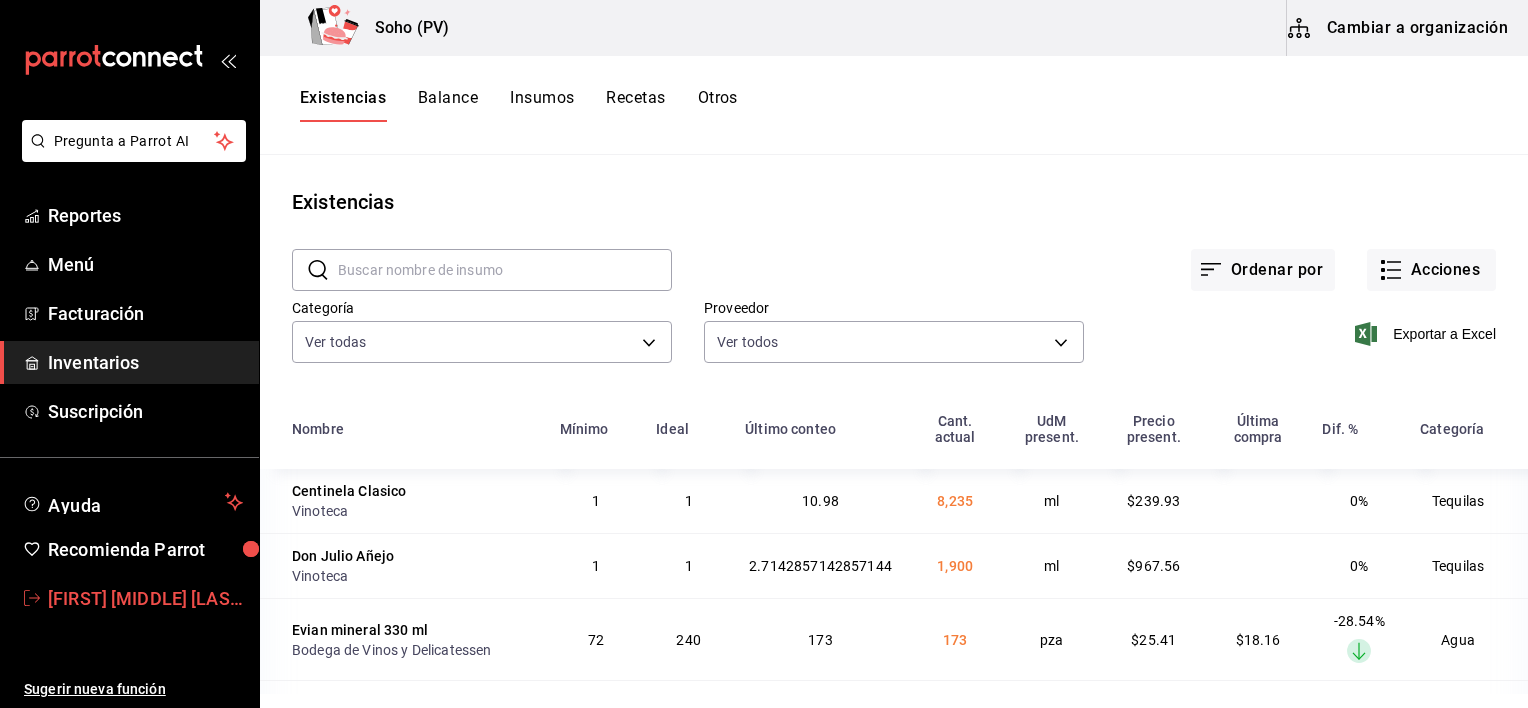 click on "[FIRST] [MIDDLE] [LAST] [LAST]" at bounding box center [145, 598] 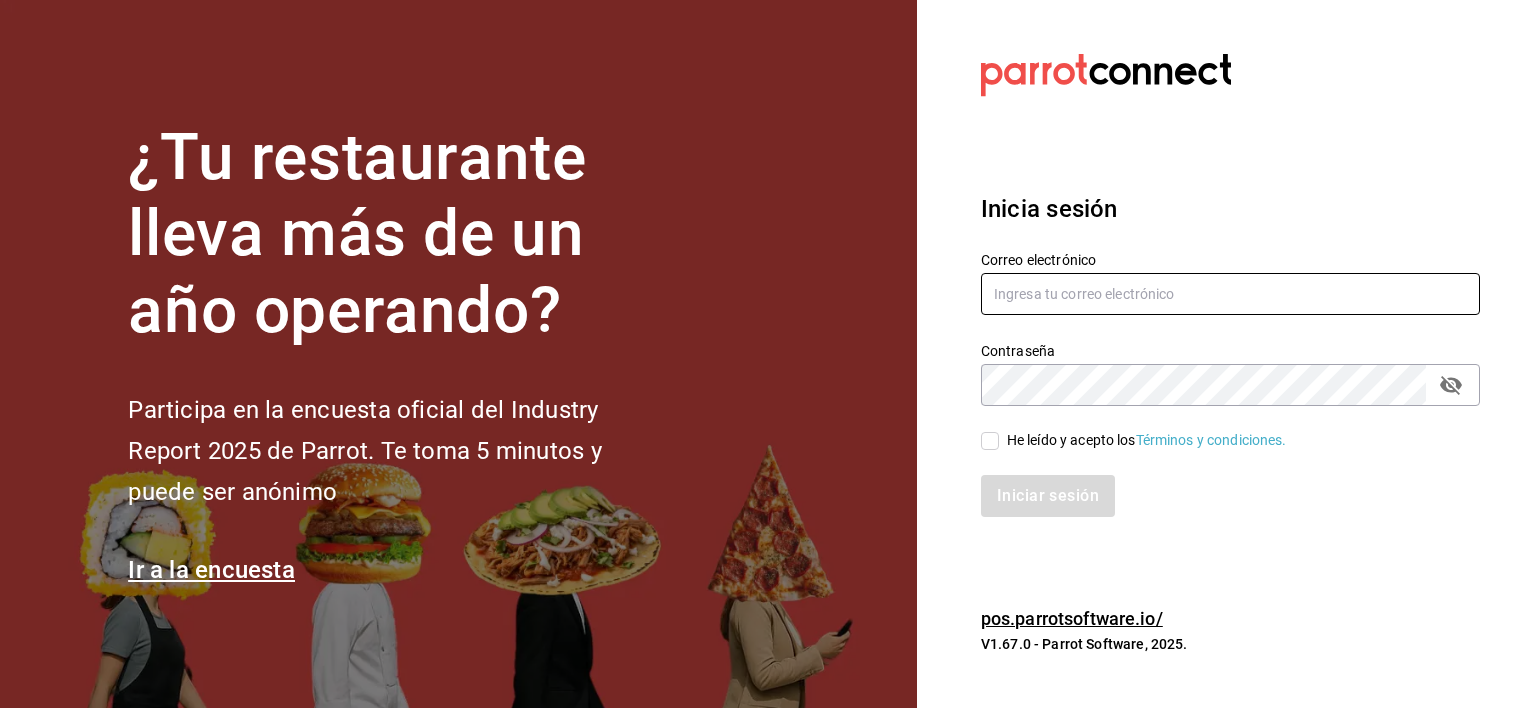 type on "josealejandrovillazavala@gmail.com" 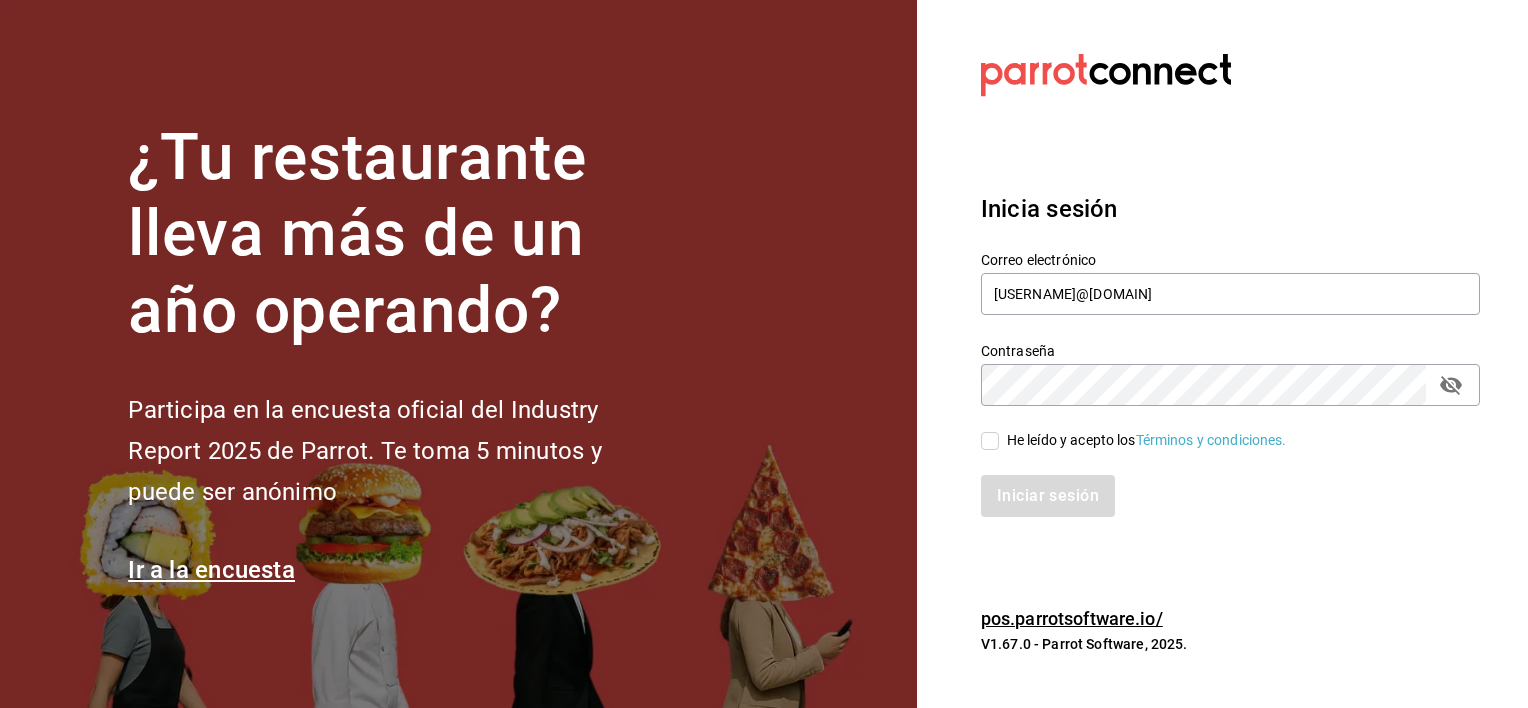 click on "He leído y acepto los  Términos y condiciones." at bounding box center [1134, 440] 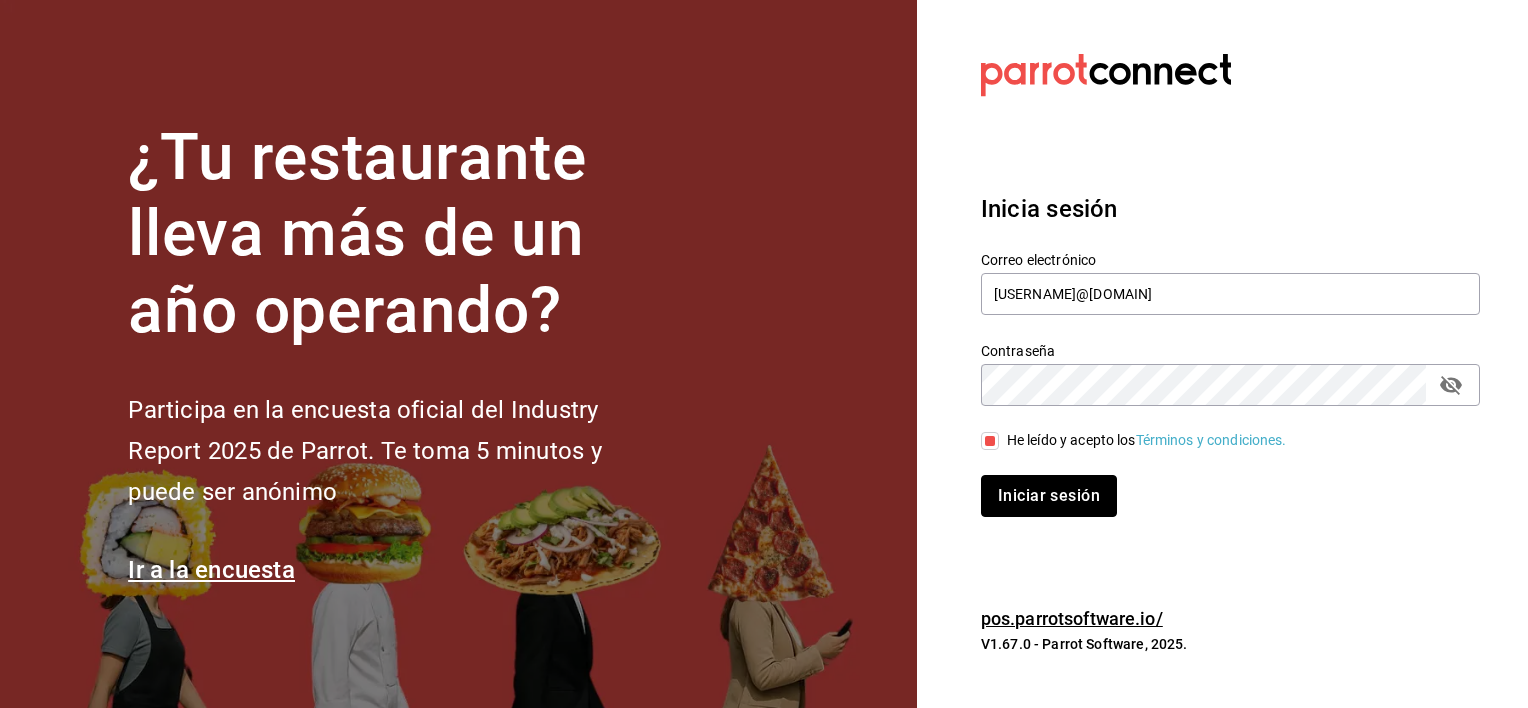 click on "Iniciar sesión" at bounding box center [1049, 496] 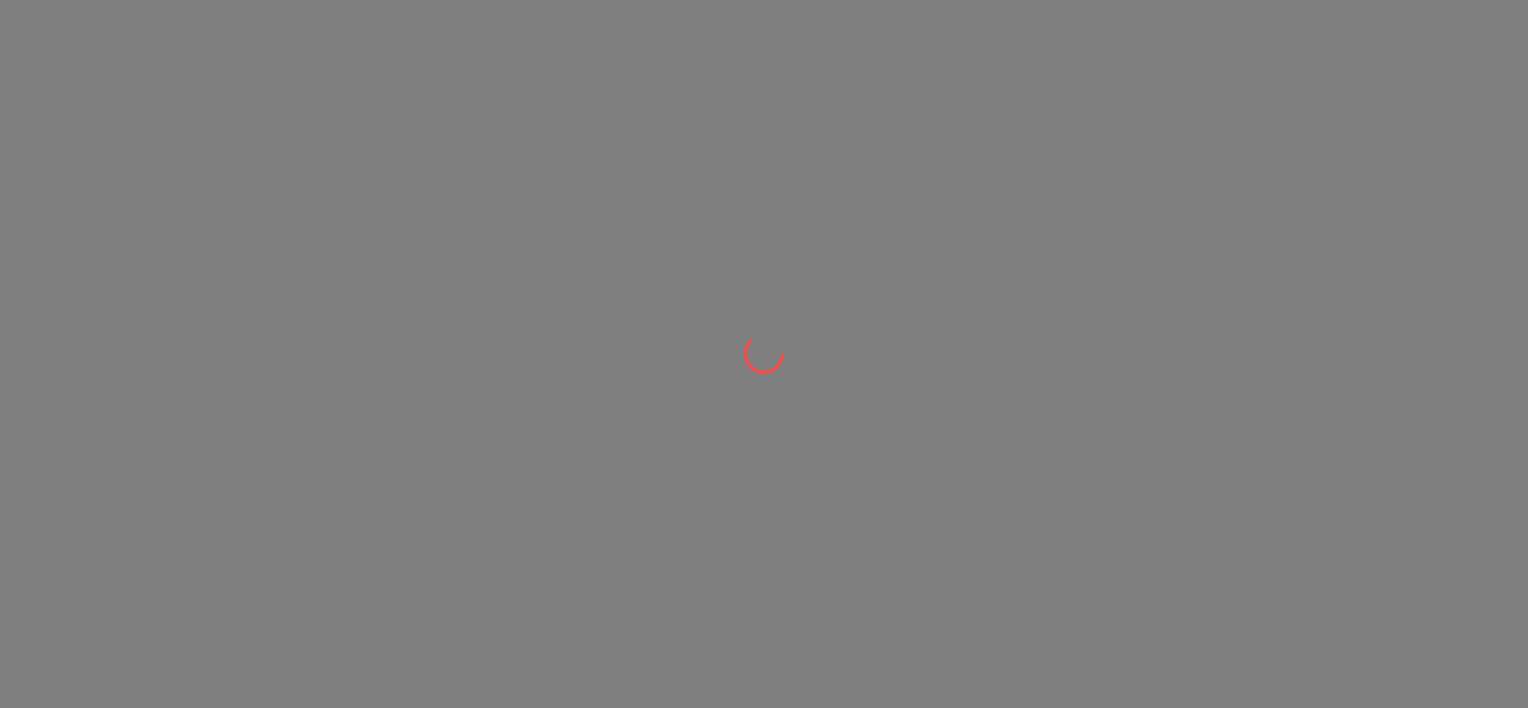 scroll, scrollTop: 0, scrollLeft: 0, axis: both 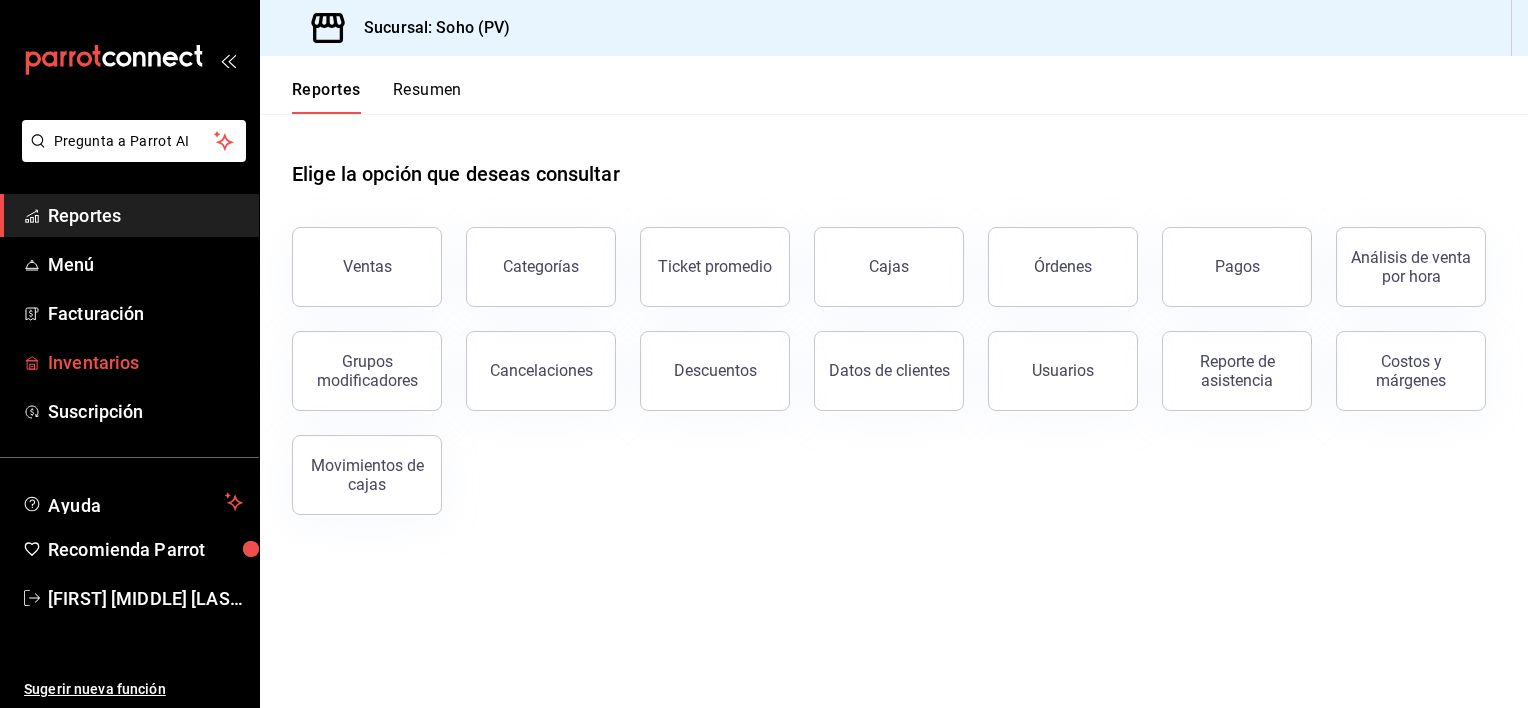 click on "Inventarios" at bounding box center [129, 362] 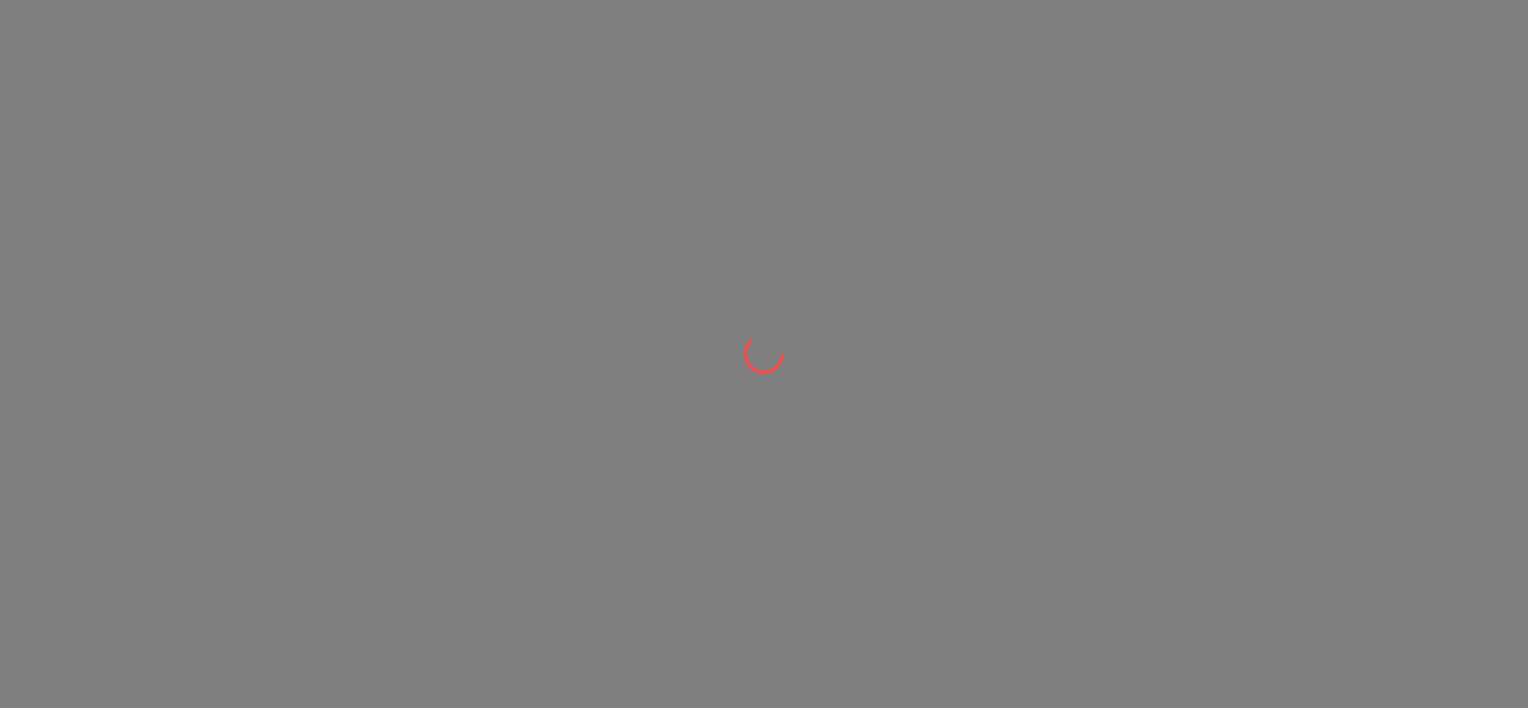 scroll, scrollTop: 0, scrollLeft: 0, axis: both 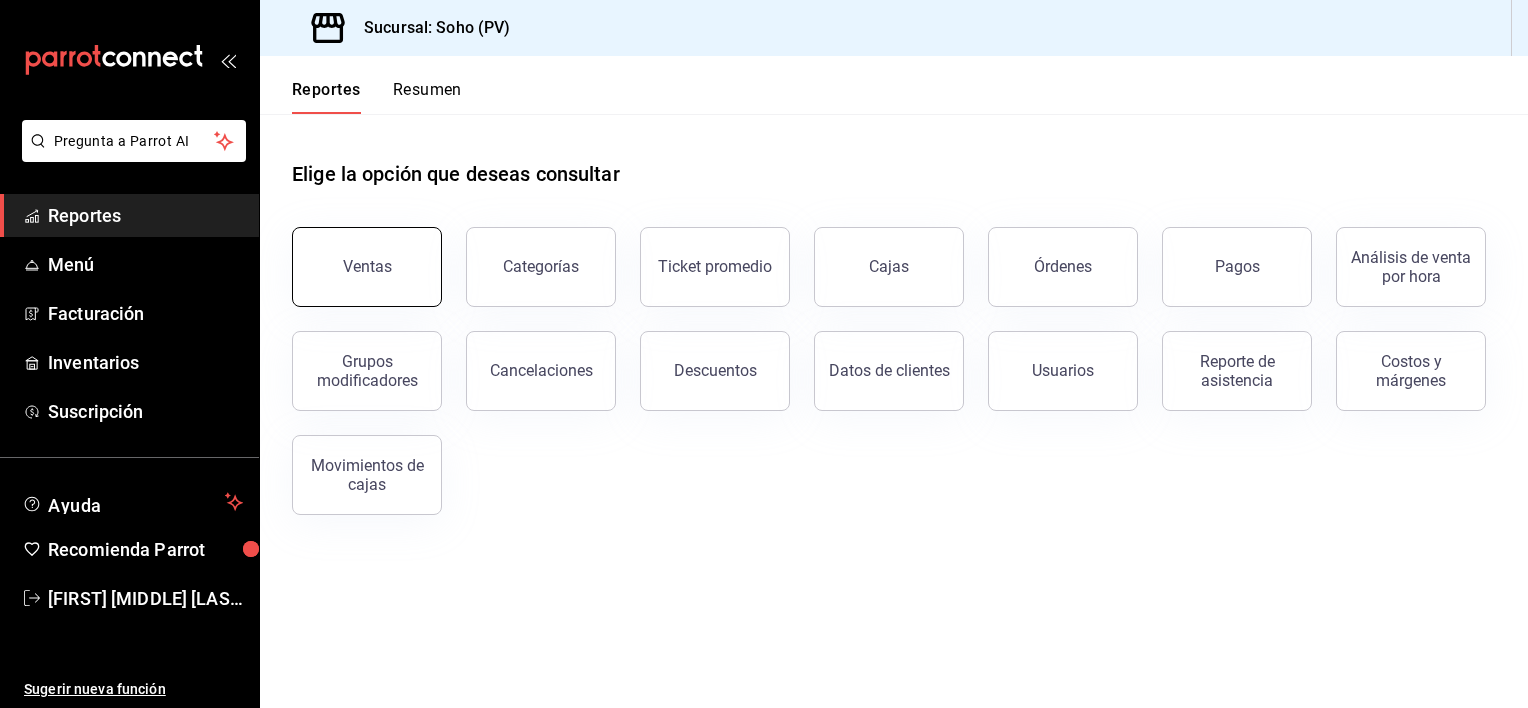 click on "Ventas" at bounding box center (367, 267) 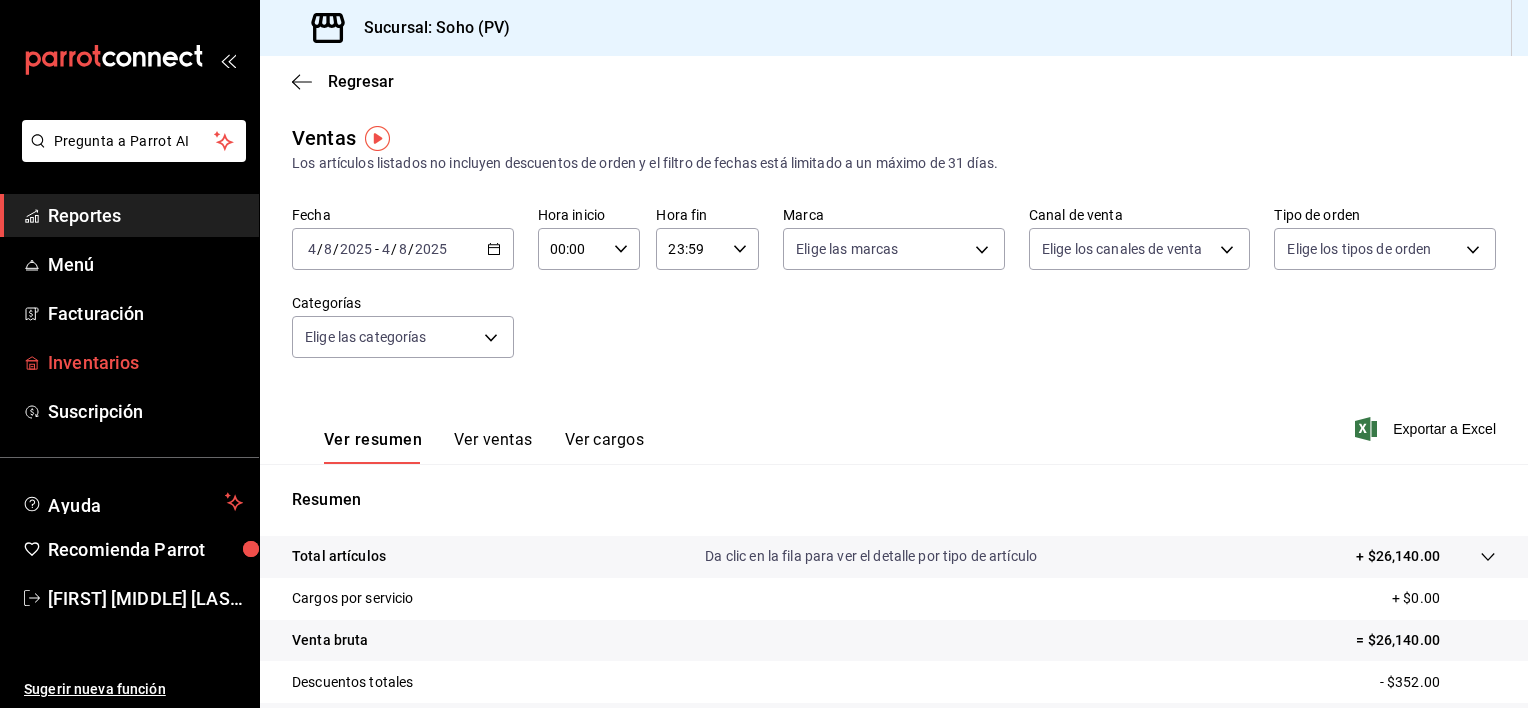 click on "Inventarios" at bounding box center [145, 362] 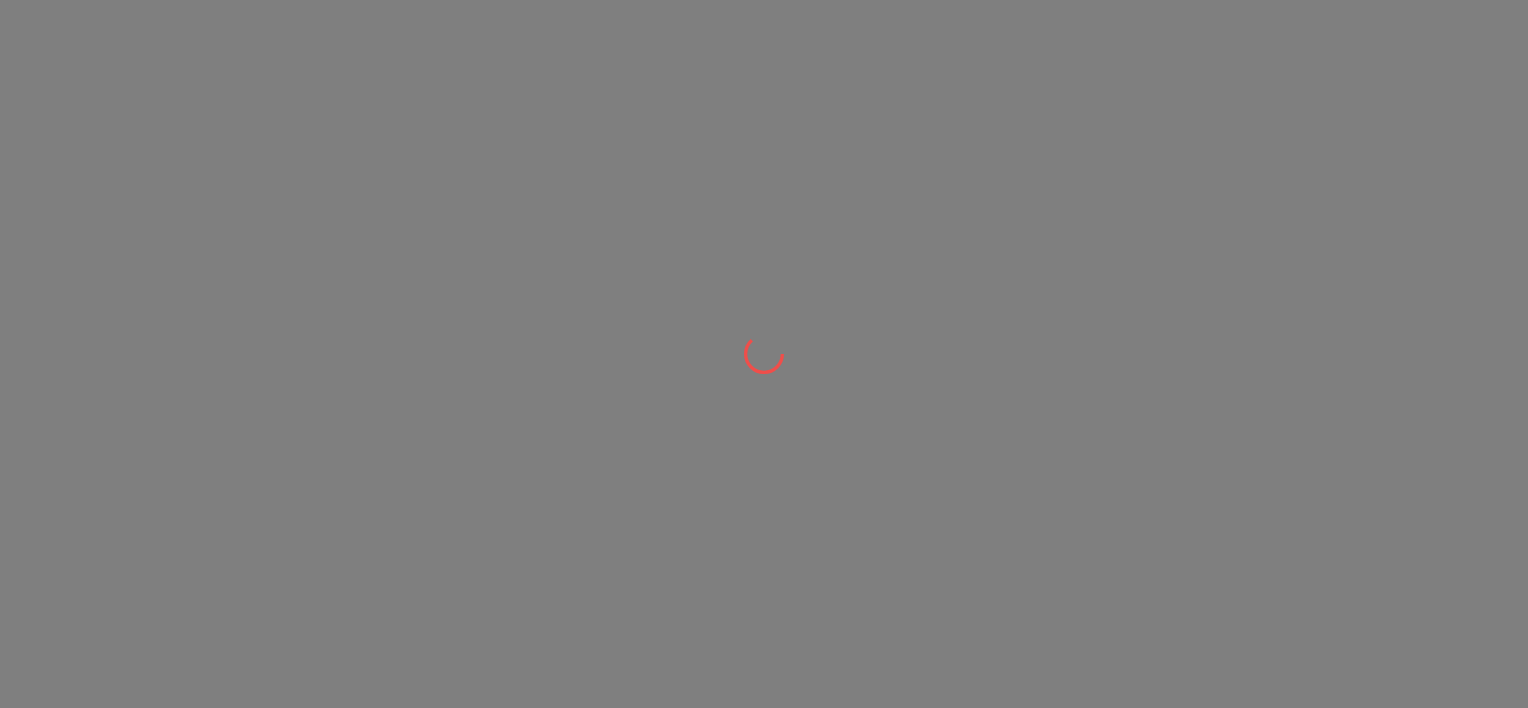 scroll, scrollTop: 0, scrollLeft: 0, axis: both 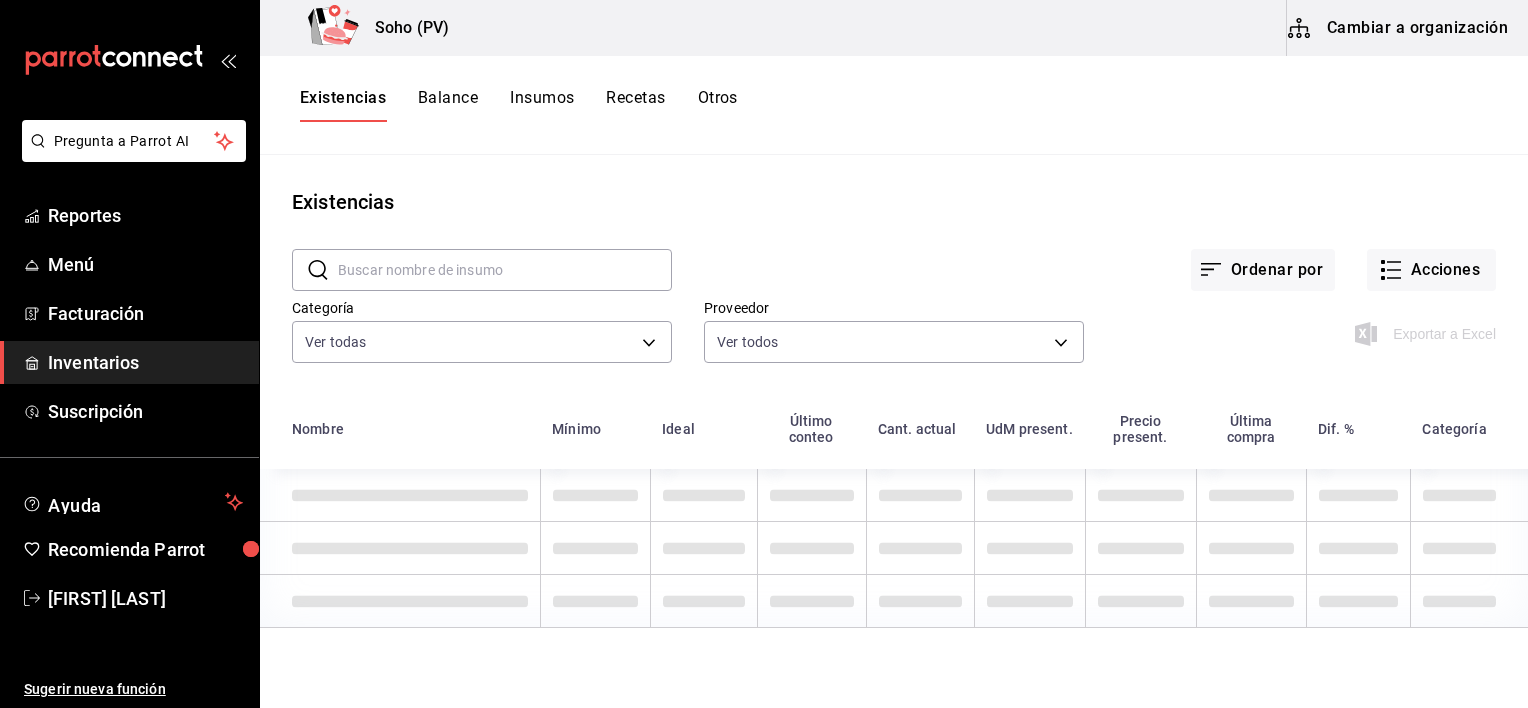 click on "Existencias" at bounding box center (343, 105) 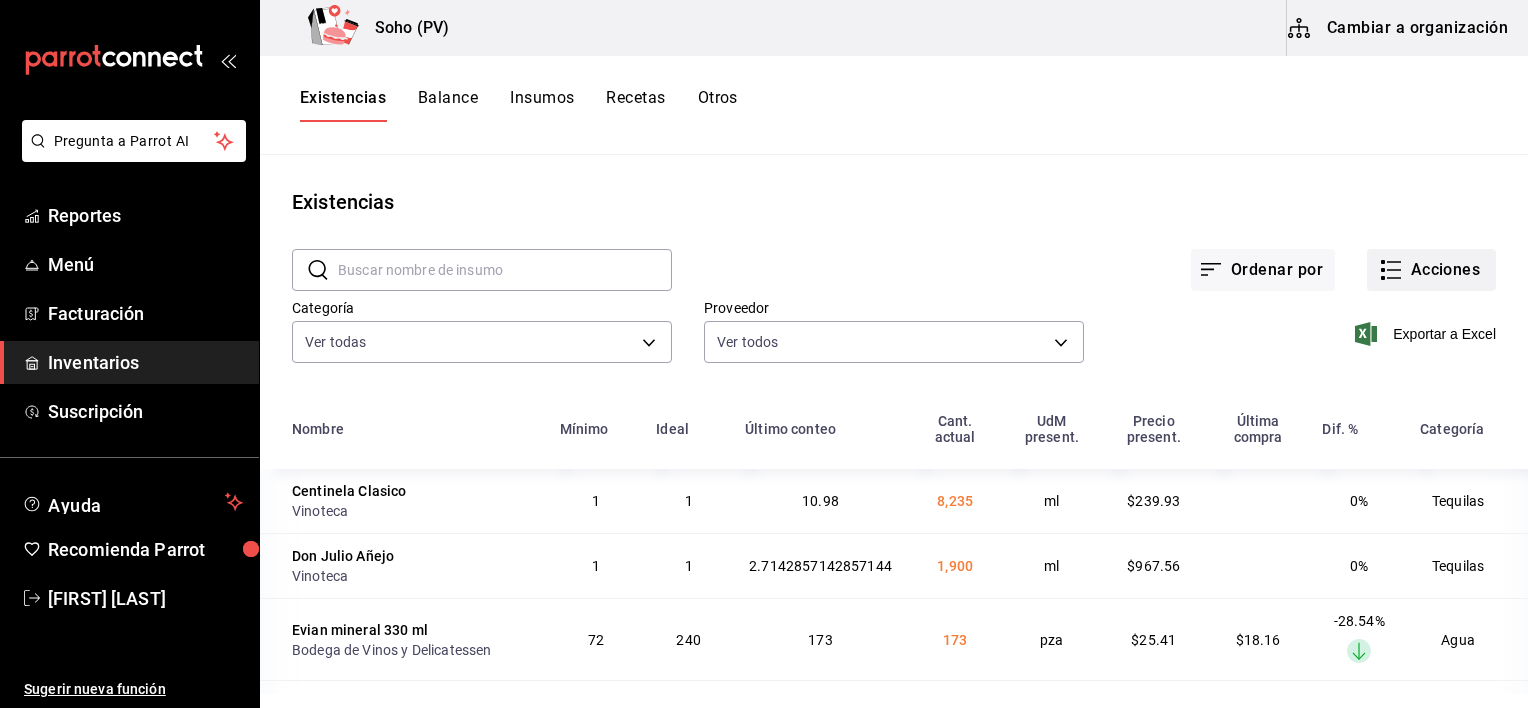 click on "Acciones" at bounding box center (1431, 270) 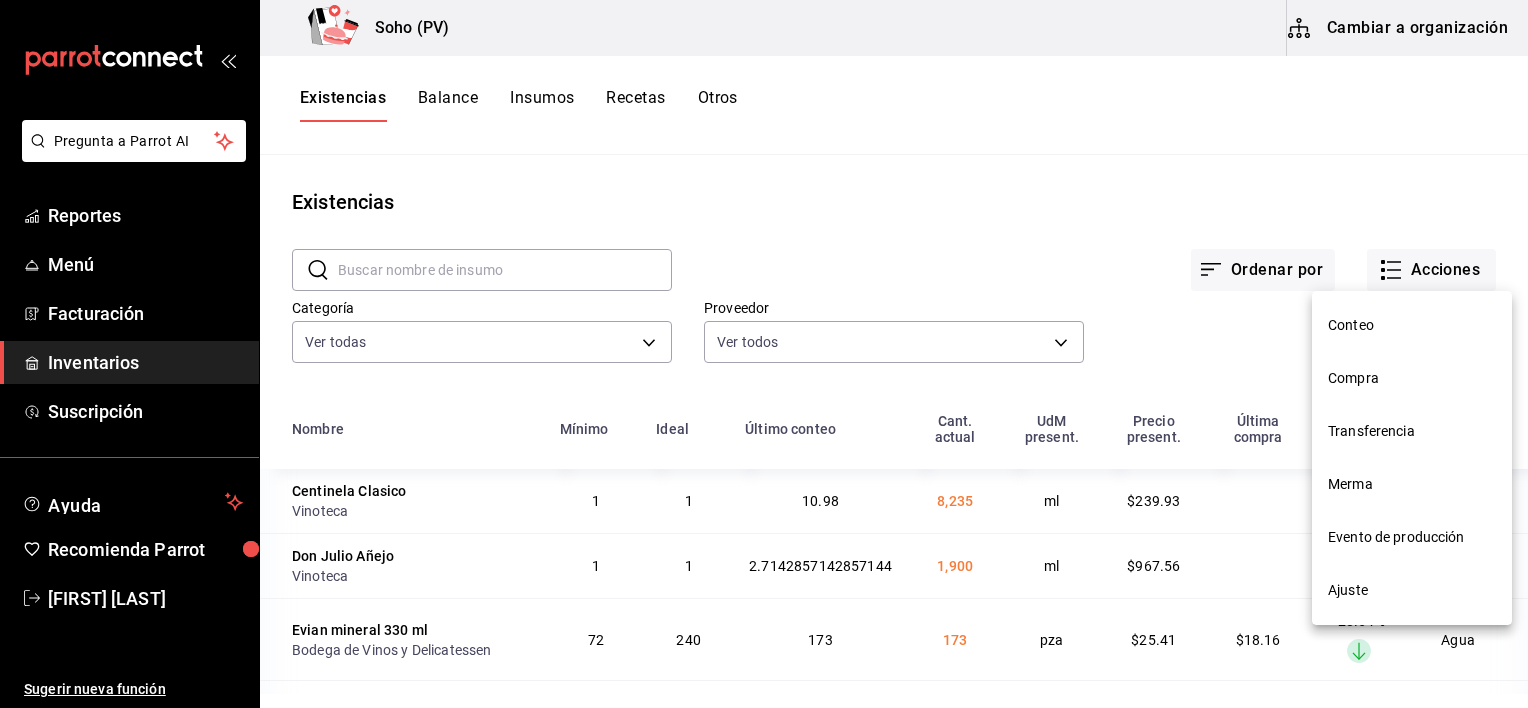 drag, startPoint x: 1393, startPoint y: 382, endPoint x: 1392, endPoint y: 371, distance: 11.045361 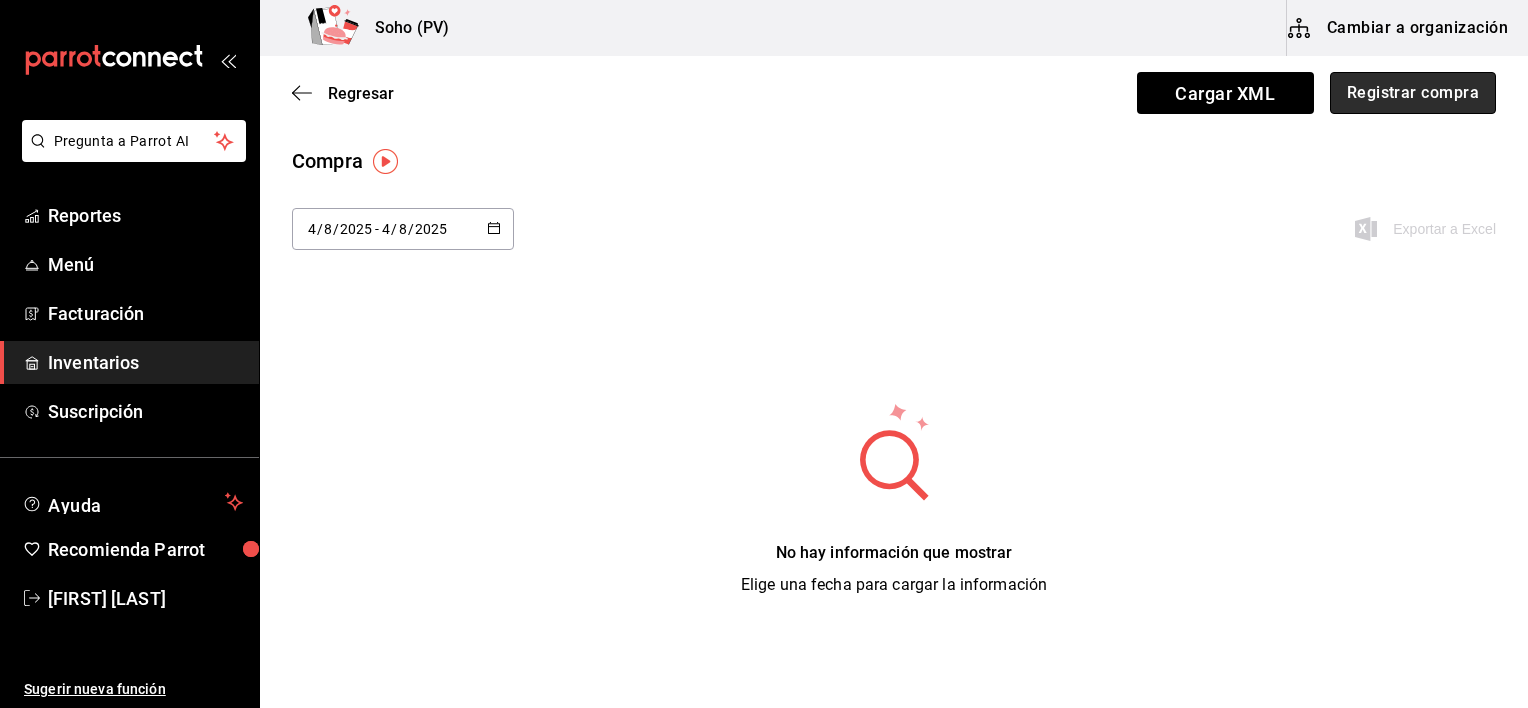click on "Registrar compra" at bounding box center (1413, 93) 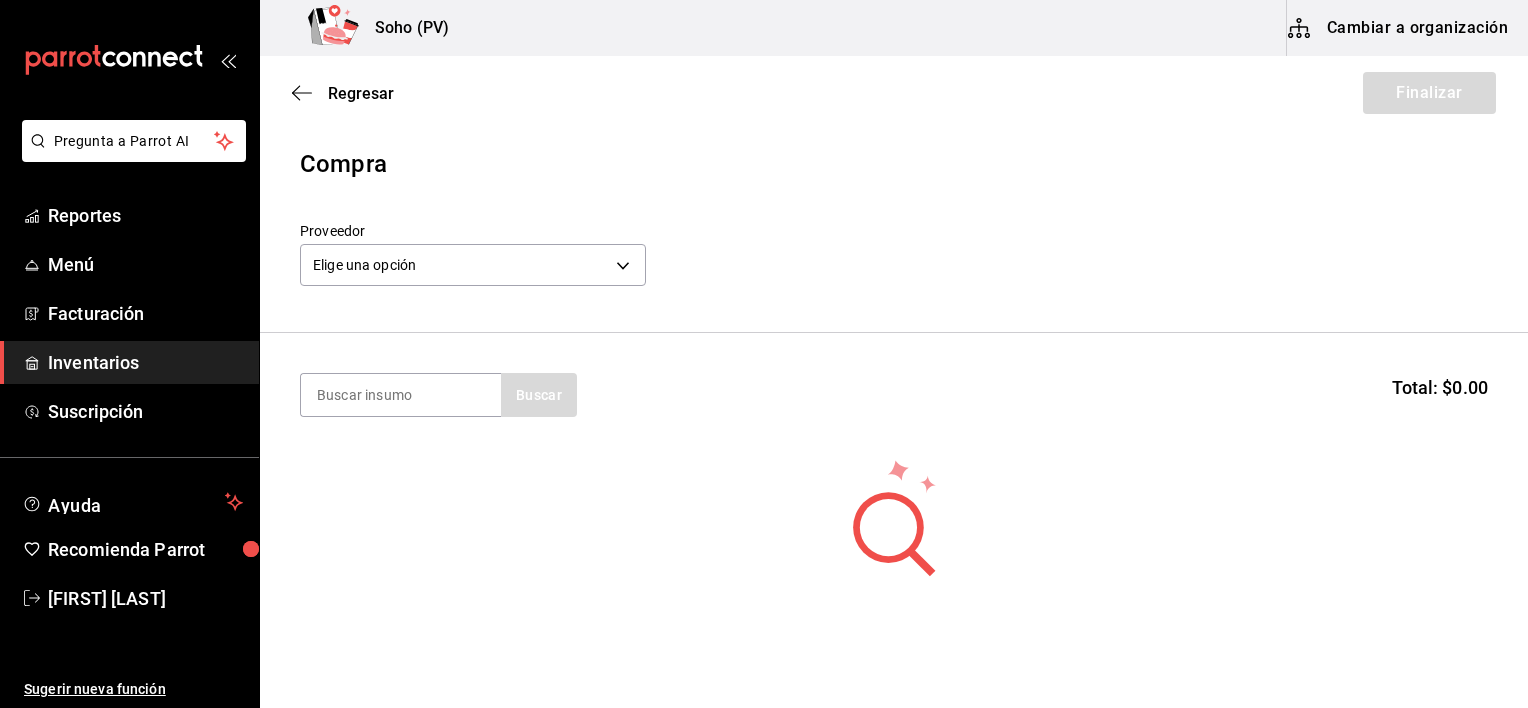 click on "Buscar Total: $0.00" at bounding box center [894, 395] 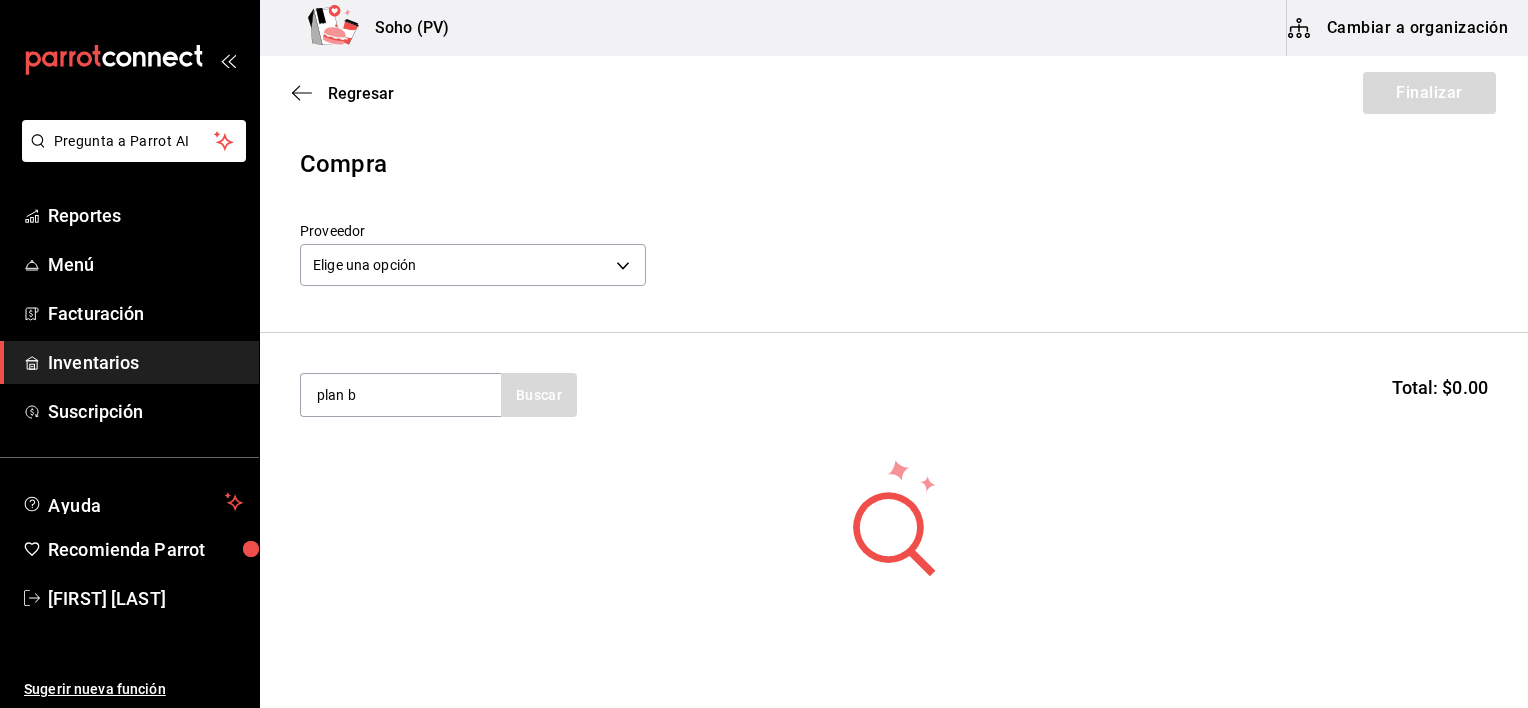 type on "plan b" 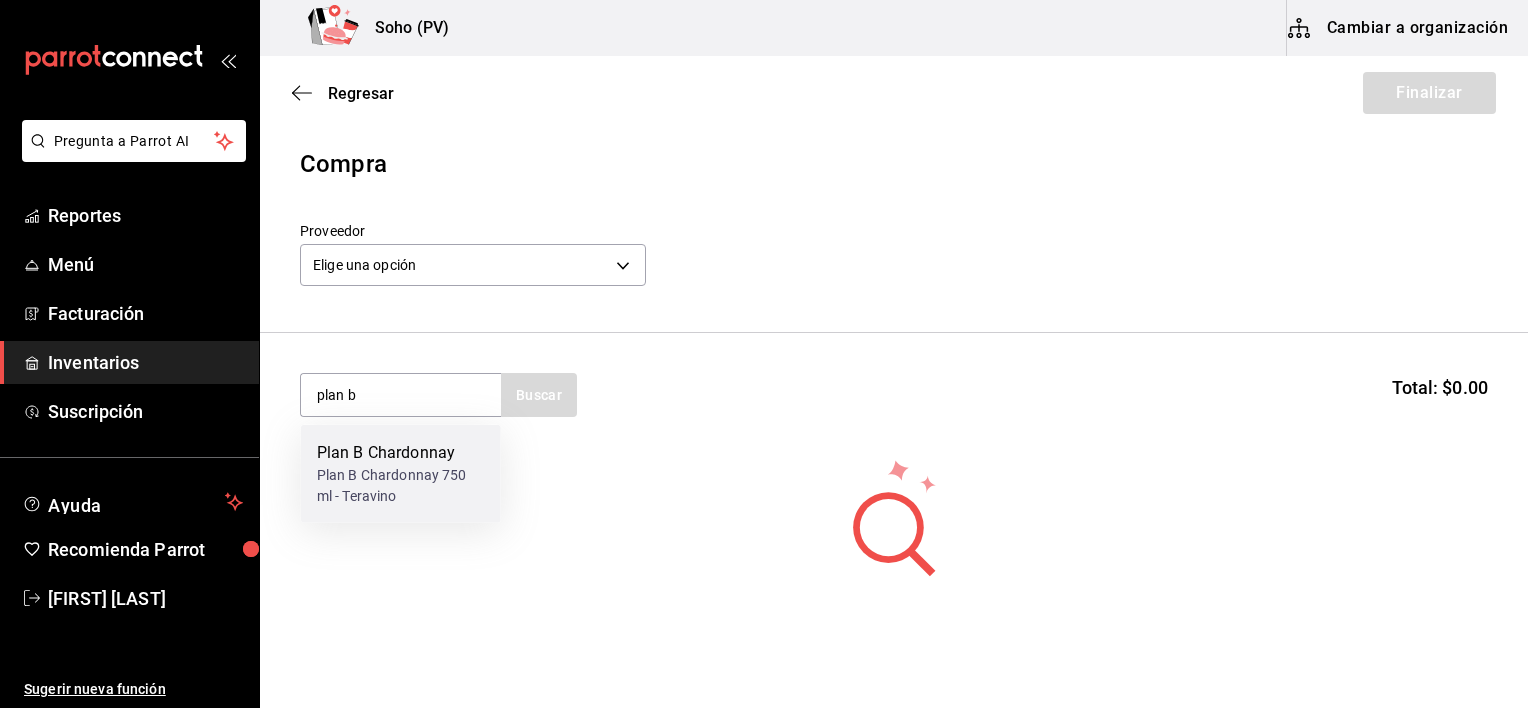 click on "Plan B Chardonnay 750 ml - Teravino" at bounding box center (401, 486) 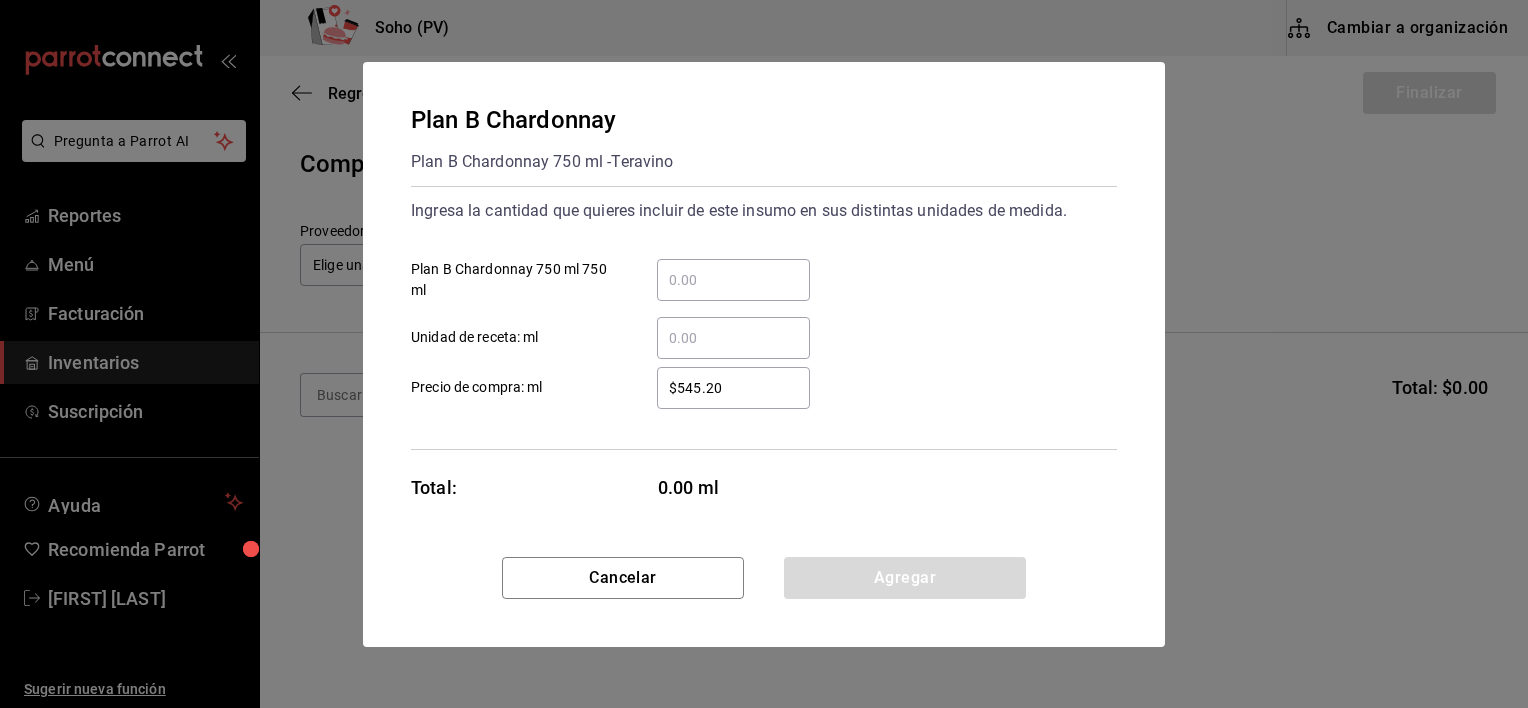 click on "​ Plan B Chardonnay 750 ml 750 ml" at bounding box center [733, 280] 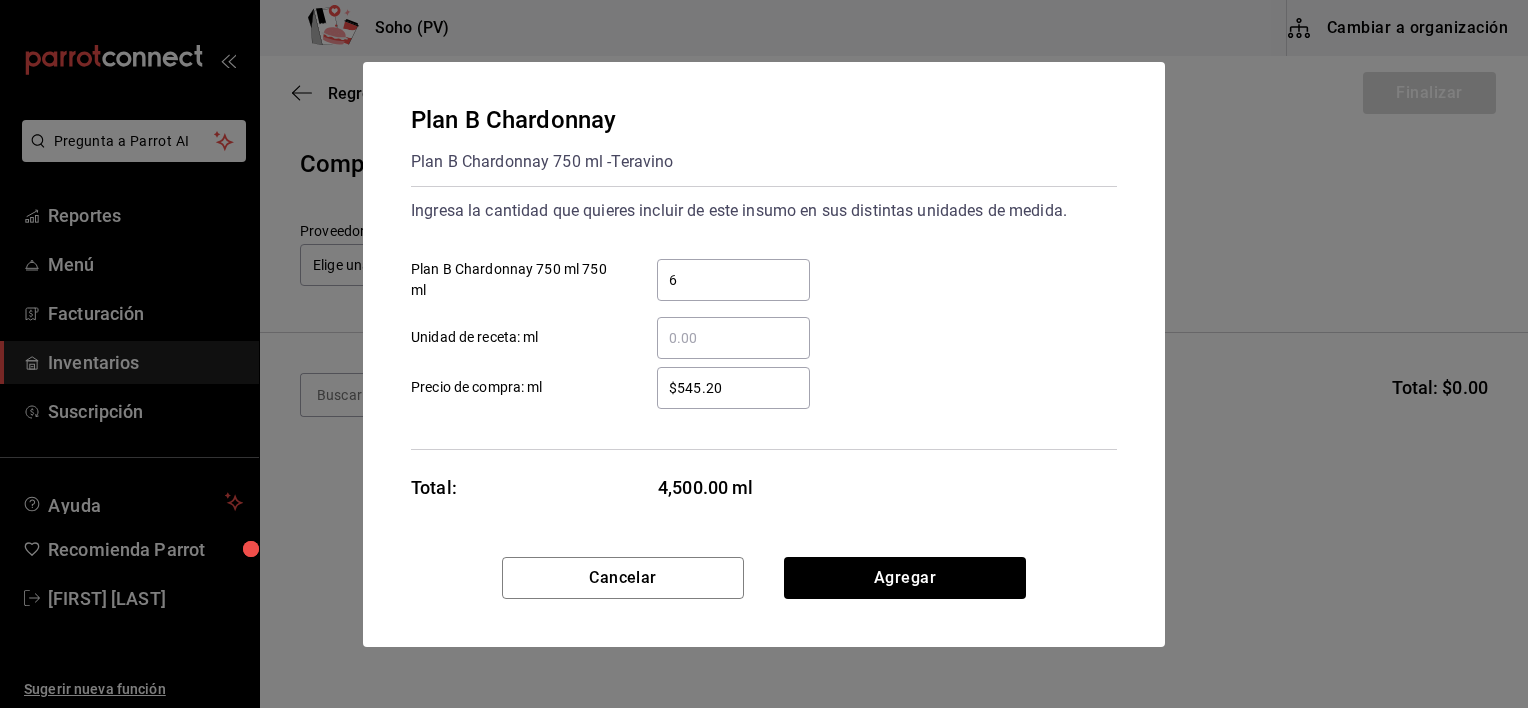 type on "6" 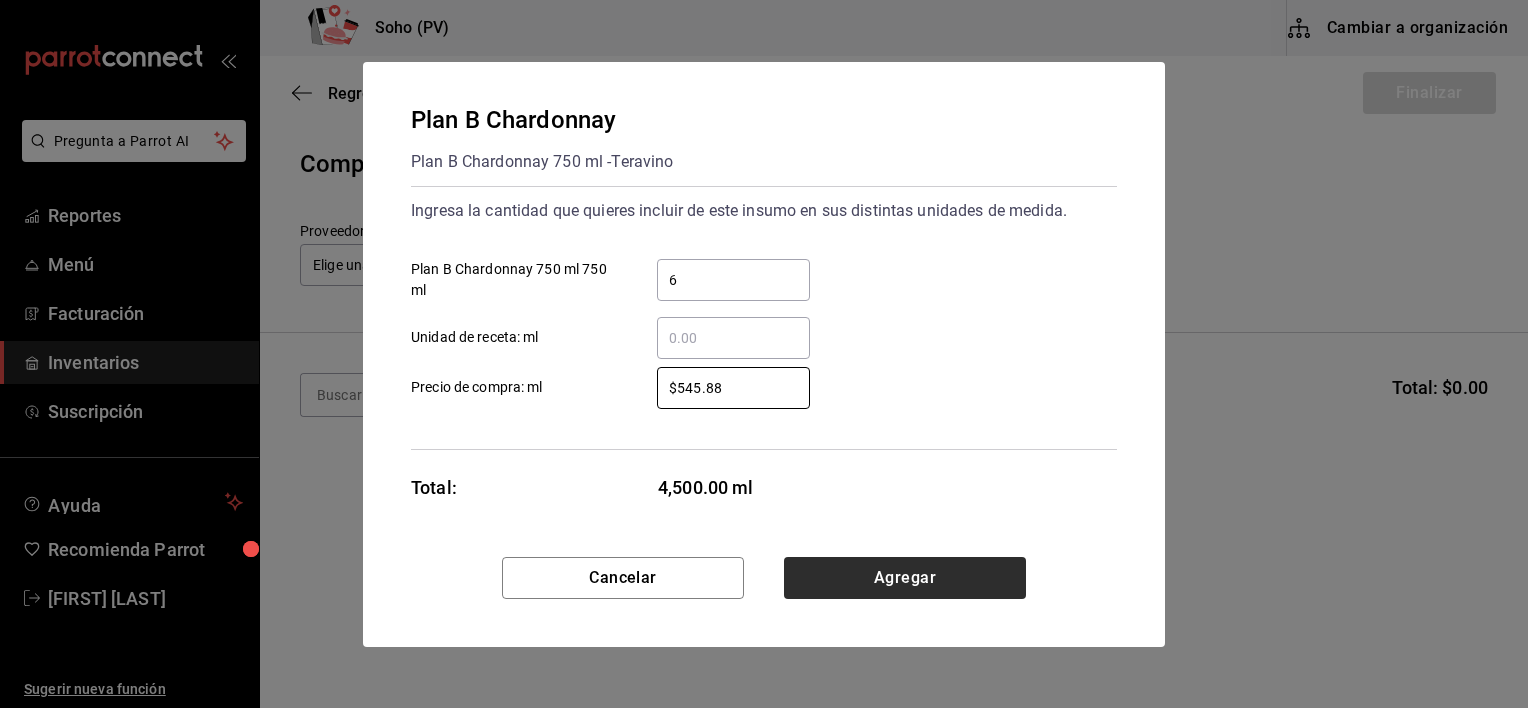 type on "$545.88" 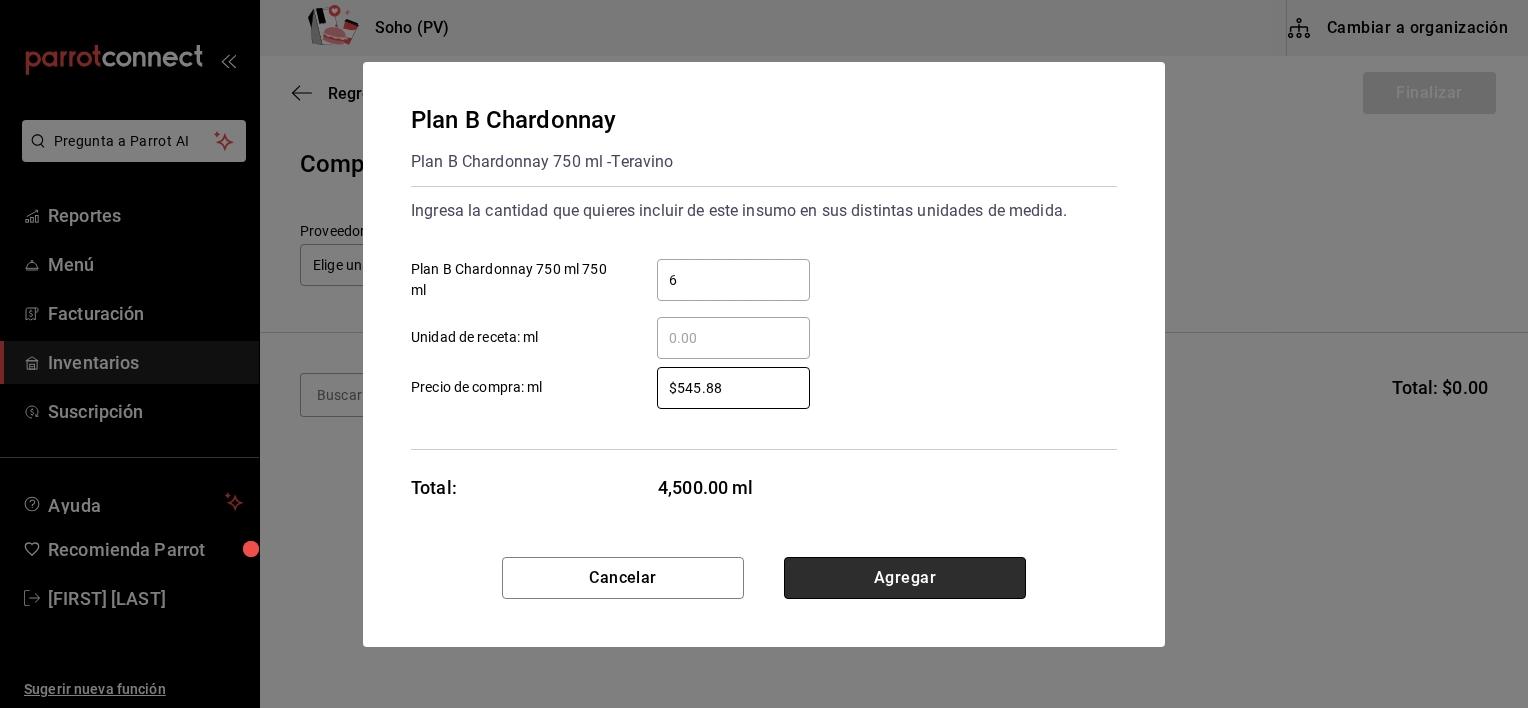 click on "Agregar" at bounding box center [905, 578] 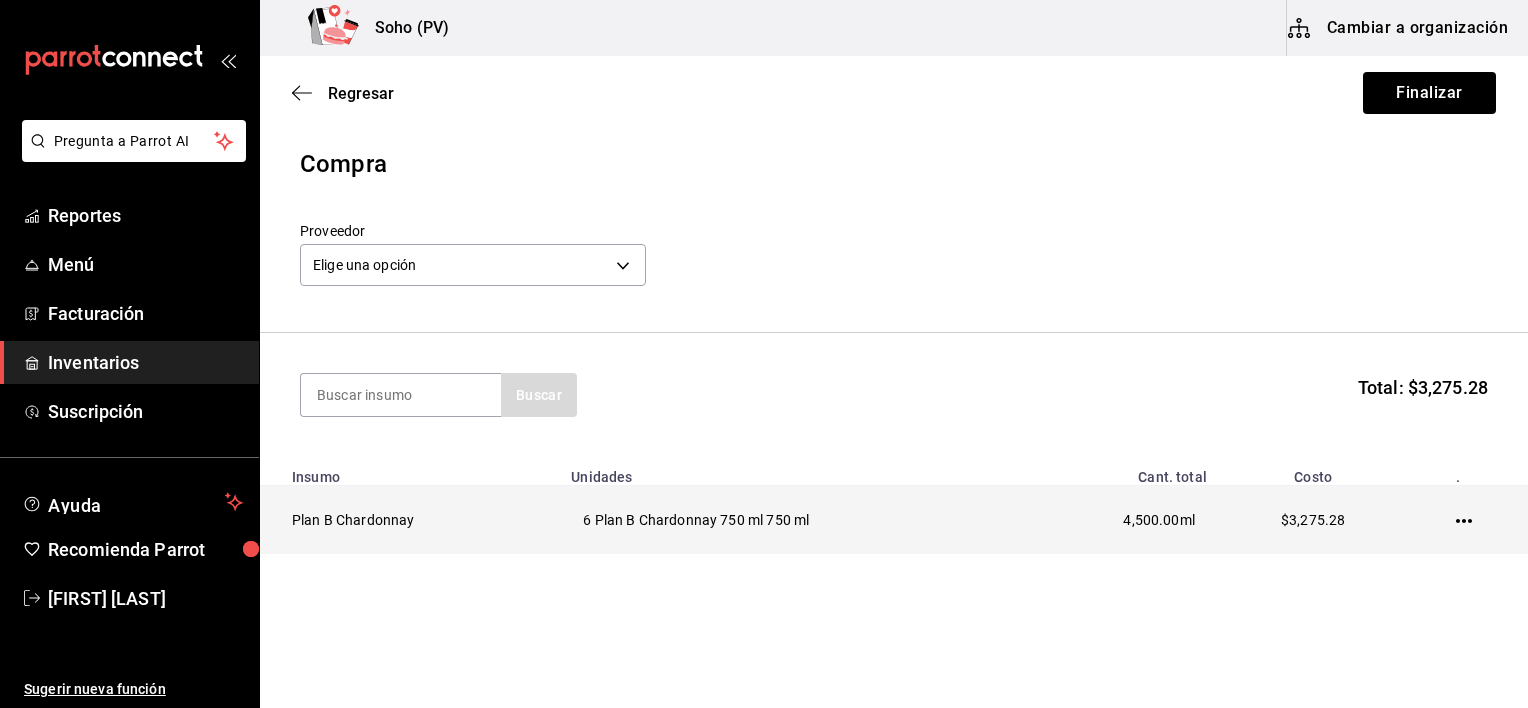 click 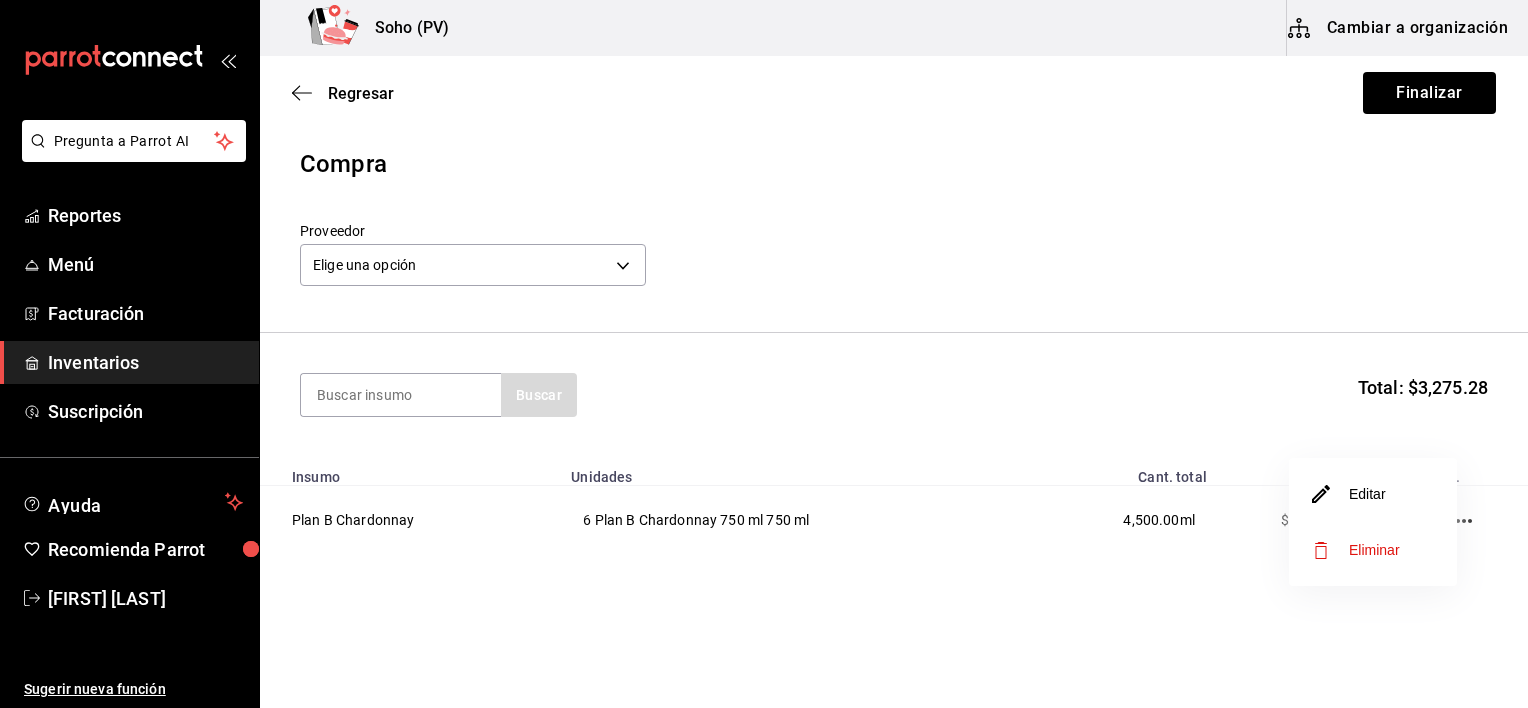 click on "Editar" at bounding box center (1373, 494) 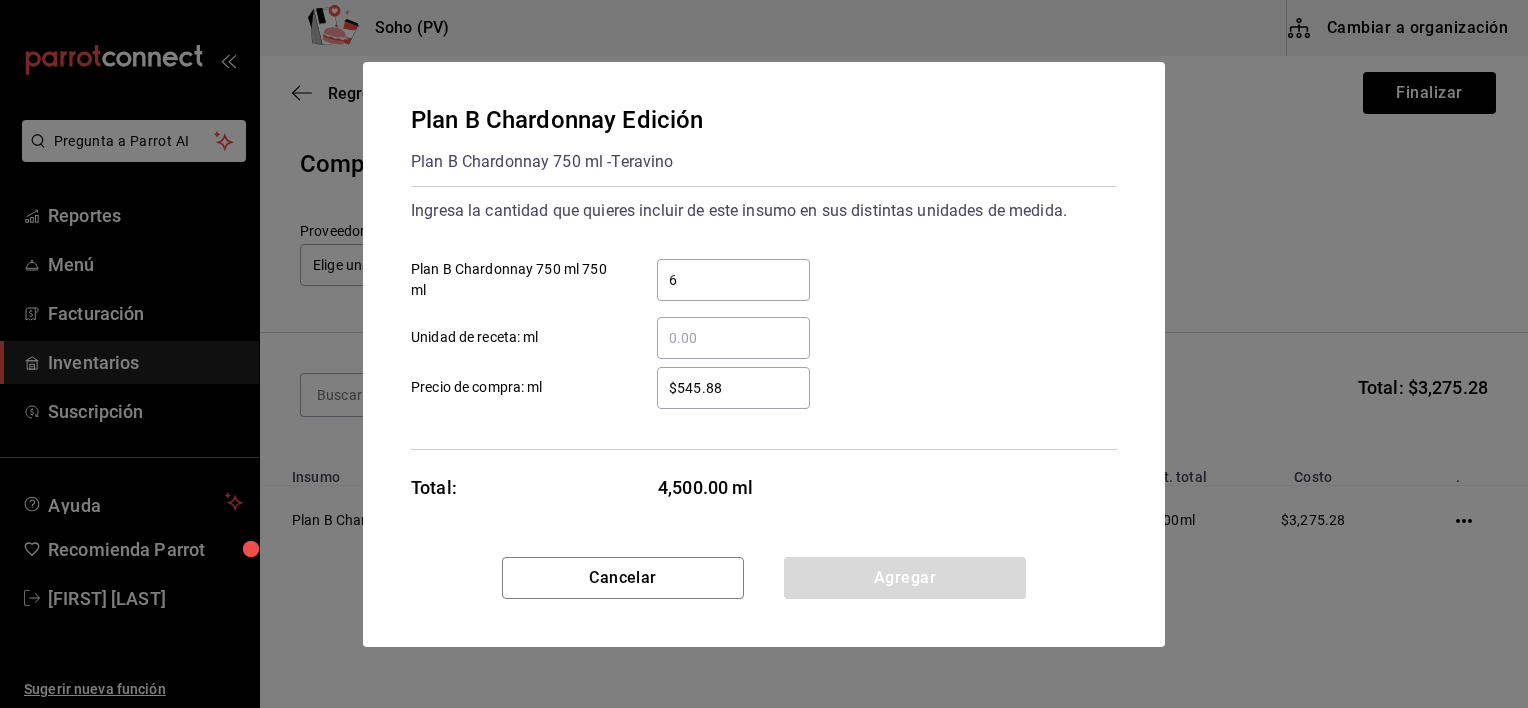 click on "$545.88" at bounding box center (733, 388) 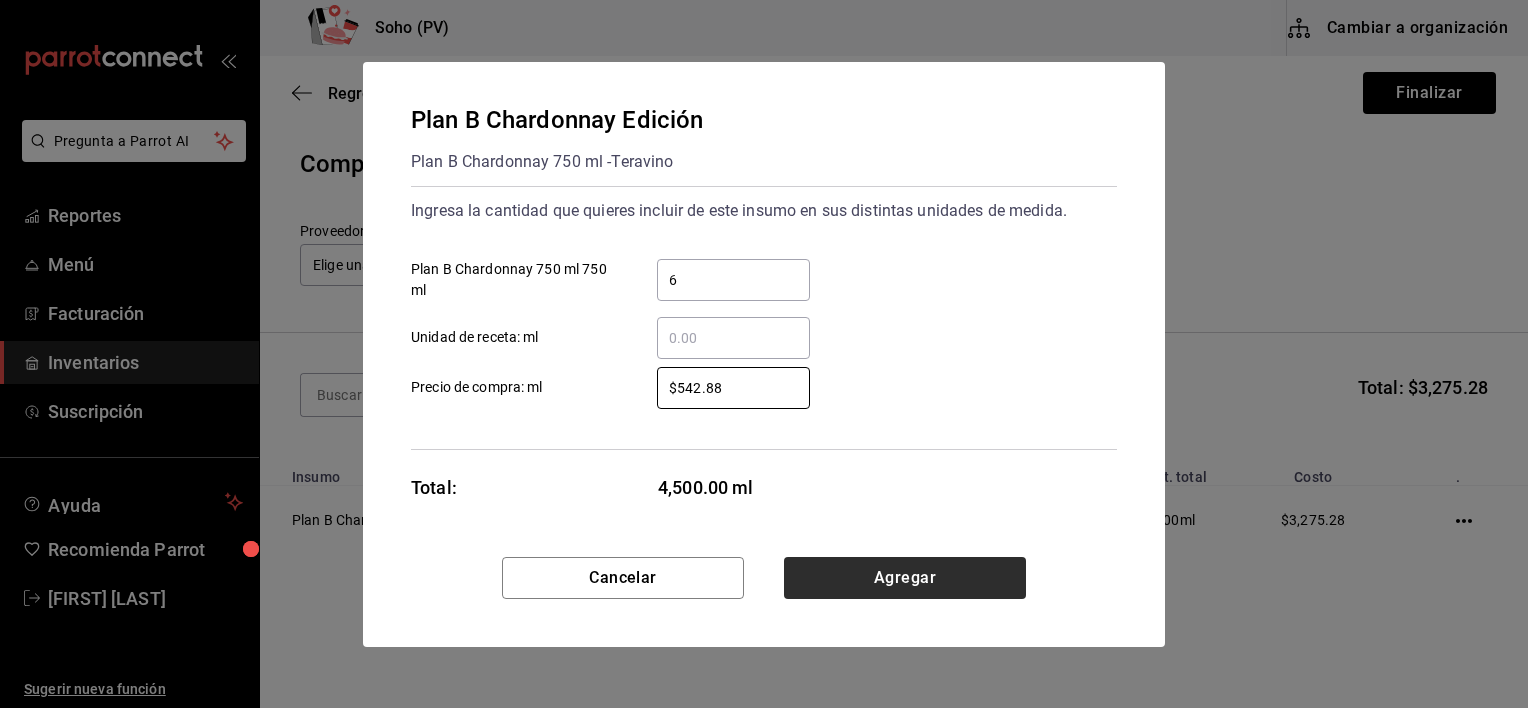 type on "$542.88" 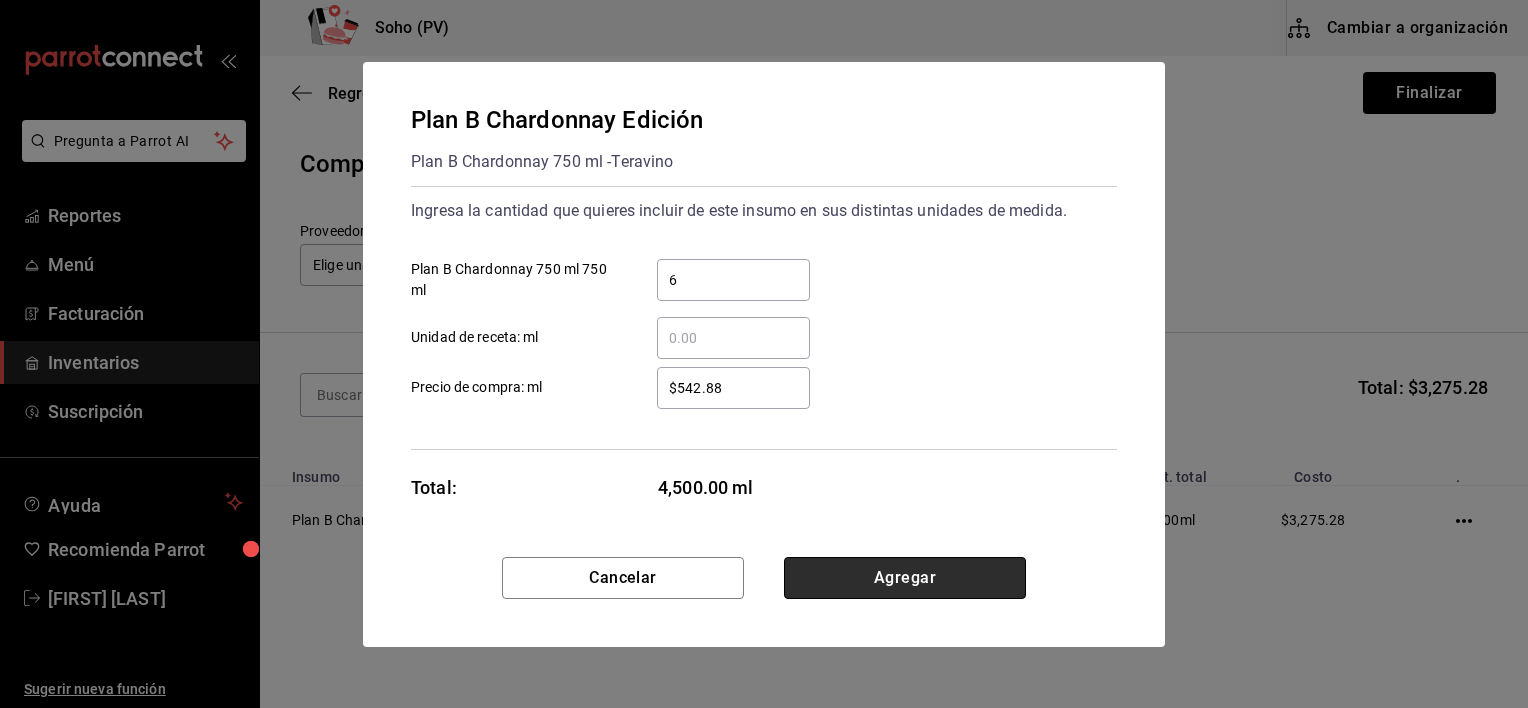 click on "Agregar" at bounding box center [905, 578] 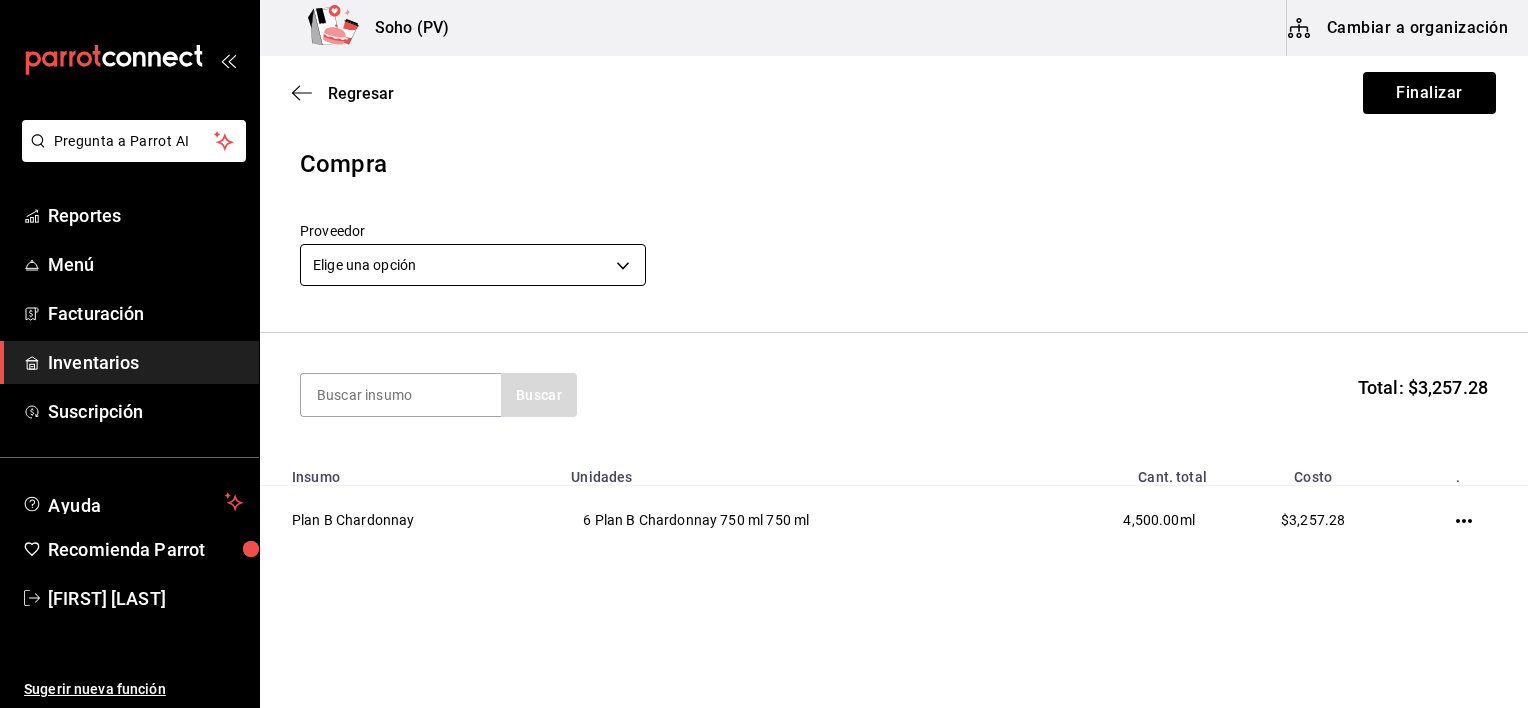 click on "Pregunta a Parrot AI Reportes   Menú   Facturación   Inventarios   Suscripción   Ayuda Recomienda Parrot   [FIRST] [LAST]   Sugerir nueva función   Soho (PV) Cambiar a organización Regresar Finalizar Compra Proveedor Elige una opción default Buscar Total: $3,257.28 Insumo Unidades Cant. total Costo  .  Plan B Chardonnay 6 Plan B Chardonnay 750 ml 750 ml 4,500.00  ml $3,257.28 Pregunta a Parrot AI Reportes   Menú   Facturación   Inventarios   Suscripción   Ayuda Recomienda Parrot   [FIRST] [LAST]   Sugerir nueva función   GANA 1 MES GRATIS EN TU SUSCRIPCIÓN AQUÍ ¿Recuerdas cómo empezó tu restaurante?
Hoy puedes ayudar a un colega a tener el mismo cambio que tú viviste.
Recomienda Parrot directamente desde tu Portal Administrador.
Es fácil y rápido.
🎁 Por cada restaurante que se una, ganas 1 mes gratis. Ver video tutorial Ir a video Editar Eliminar Visitar centro de ayuda ([PHONE]) [EMAIL] Visitar centro de ayuda ([PHONE])" at bounding box center (764, 297) 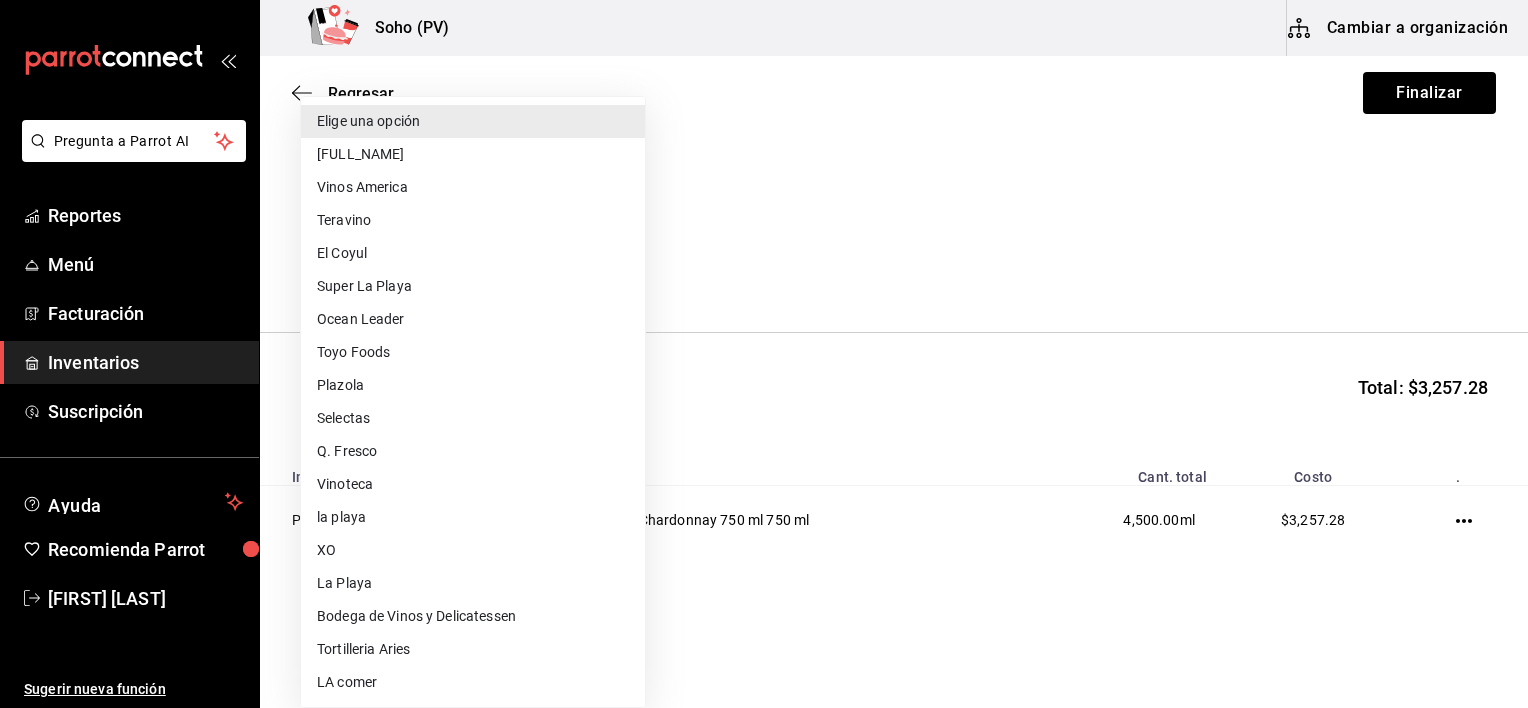 click on "Teravino" at bounding box center [473, 220] 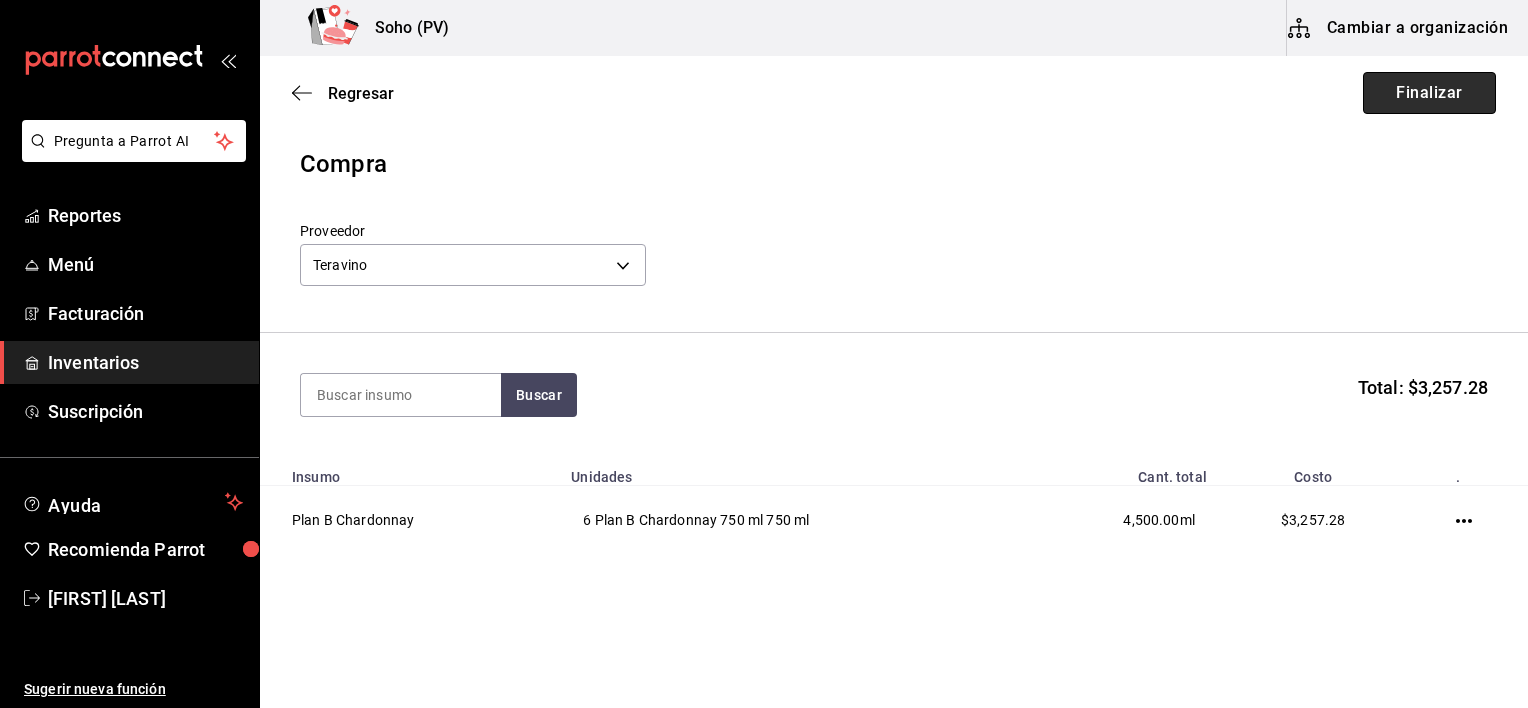 click on "Finalizar" at bounding box center (1429, 93) 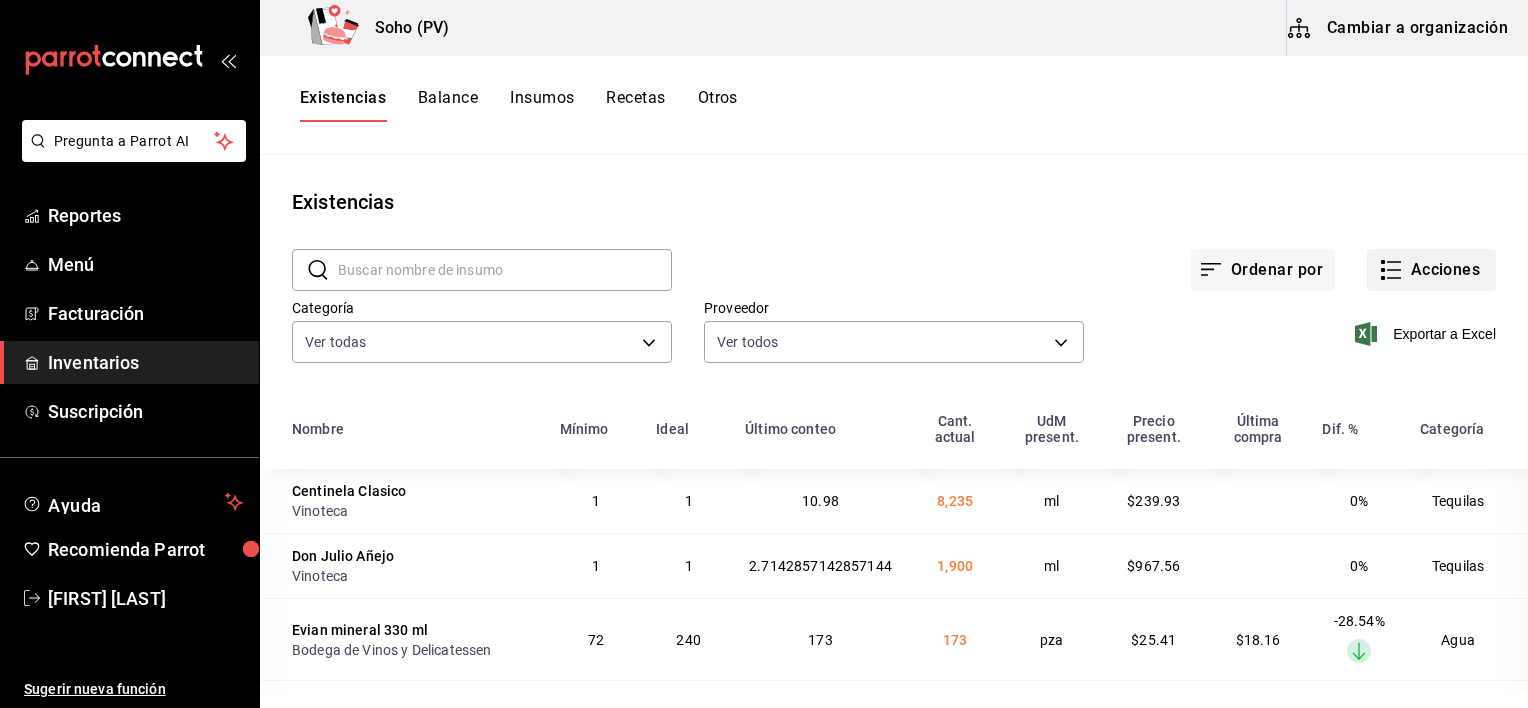 click on "Acciones" at bounding box center [1431, 270] 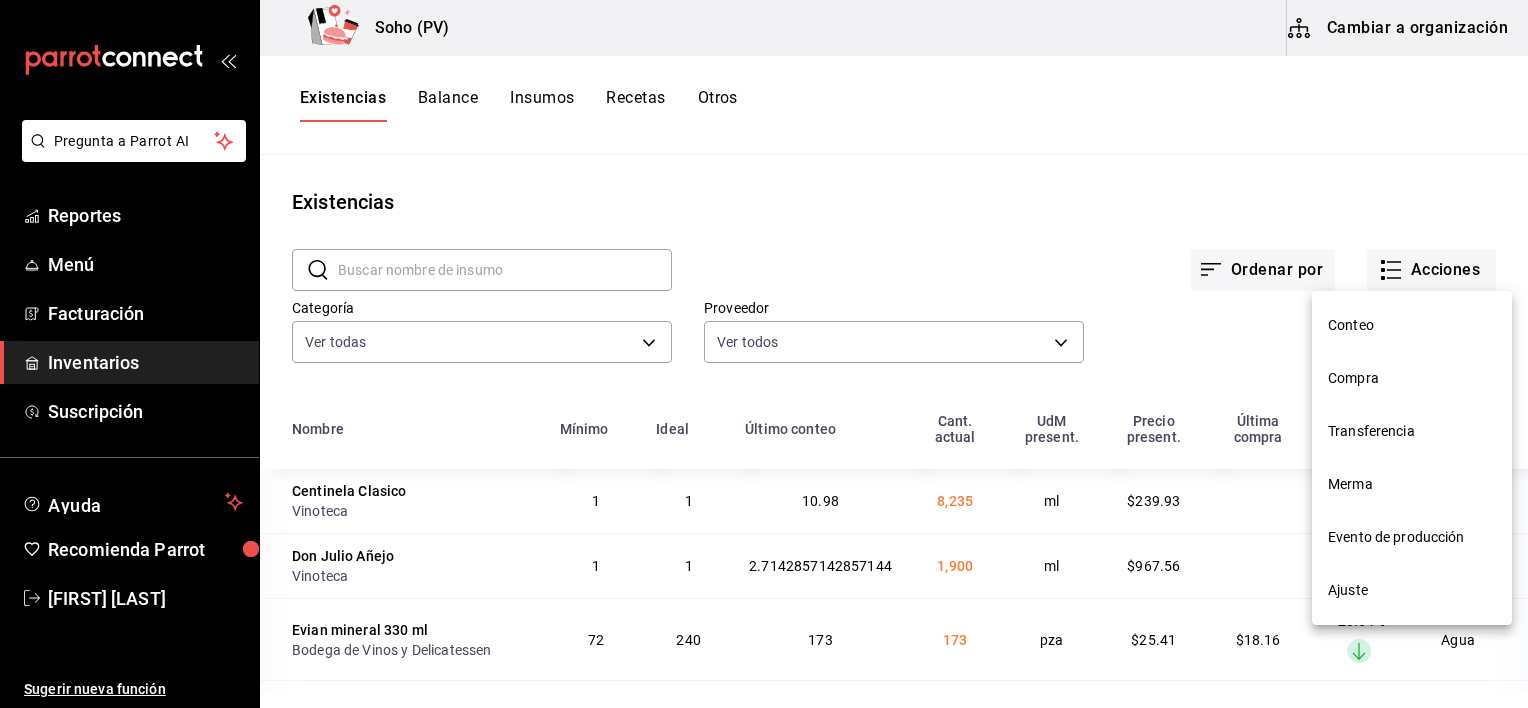 click on "Compra" at bounding box center (1412, 378) 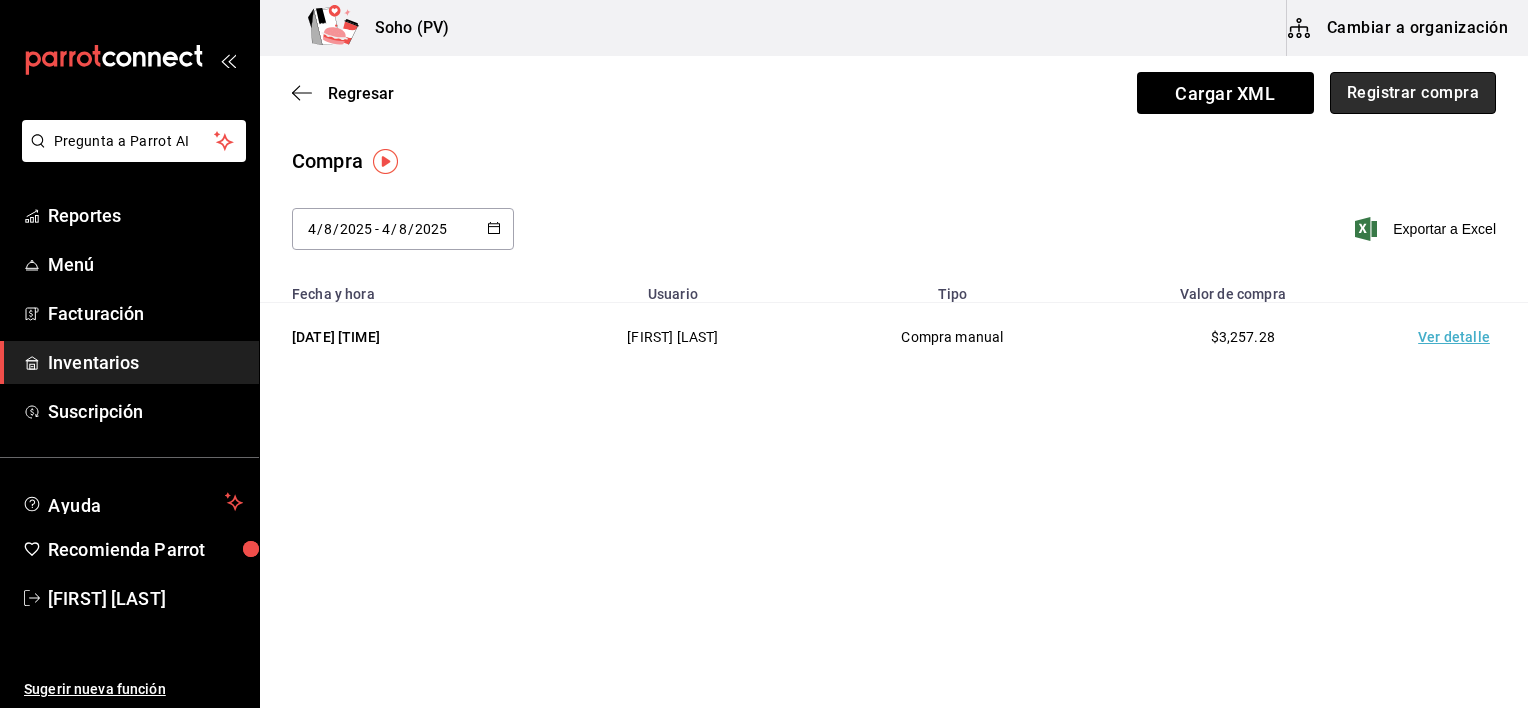 click on "Registrar compra" at bounding box center (1413, 93) 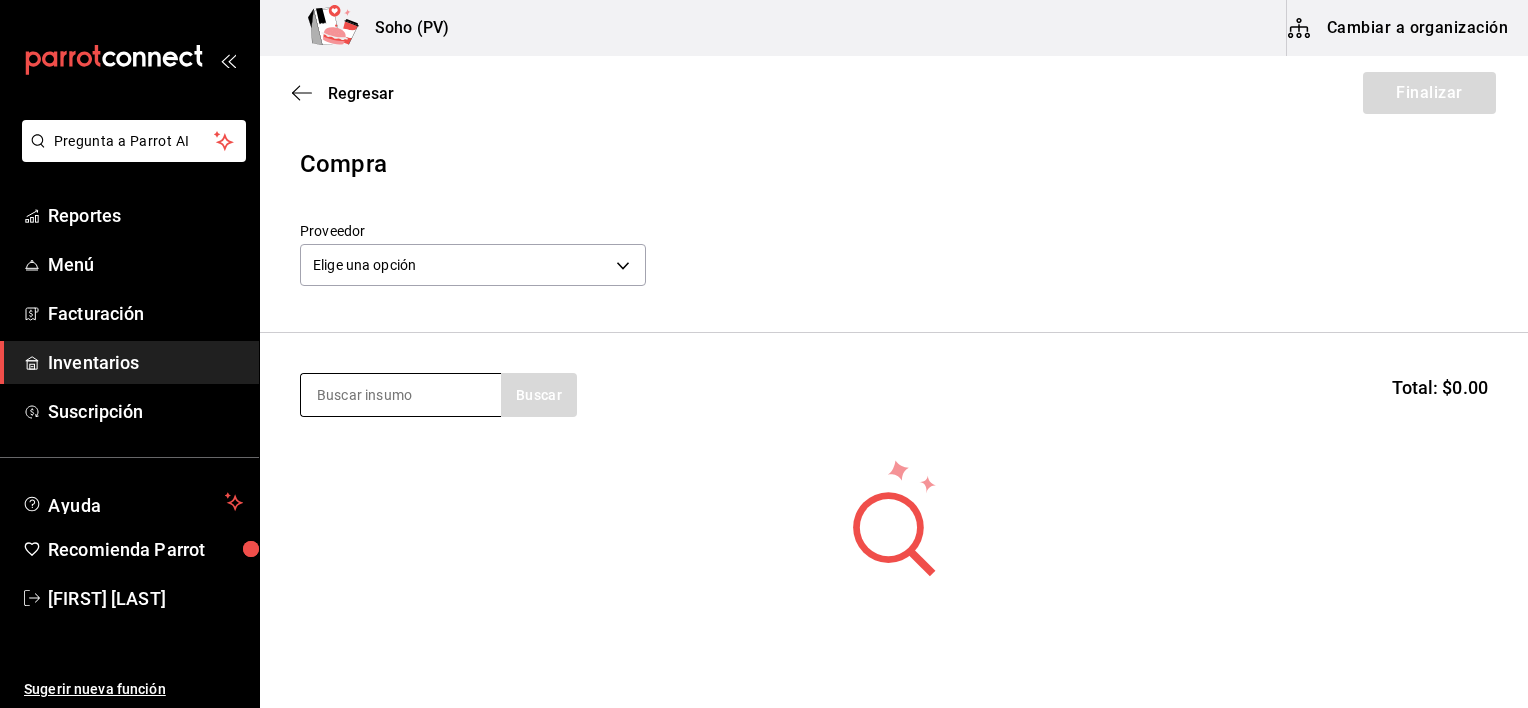 click at bounding box center (401, 395) 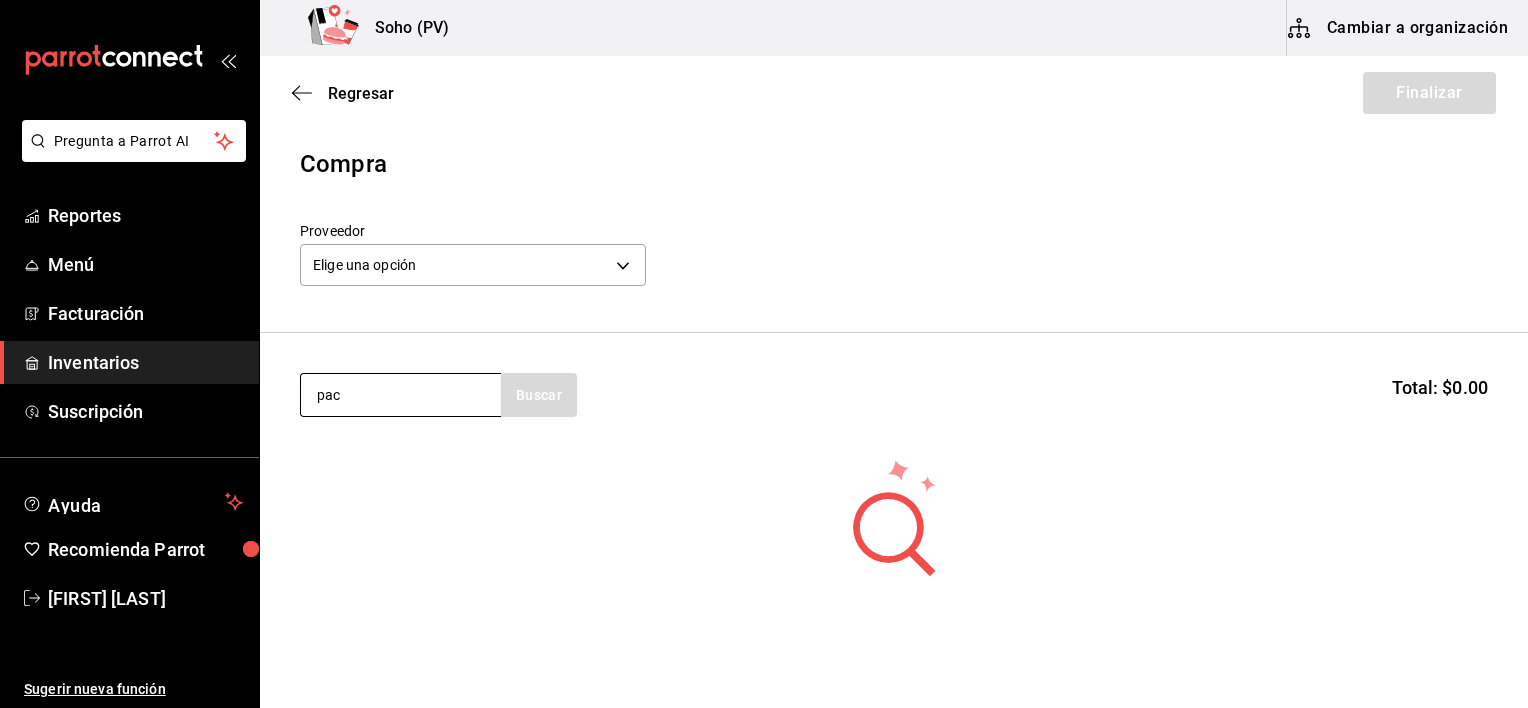 type on "pac" 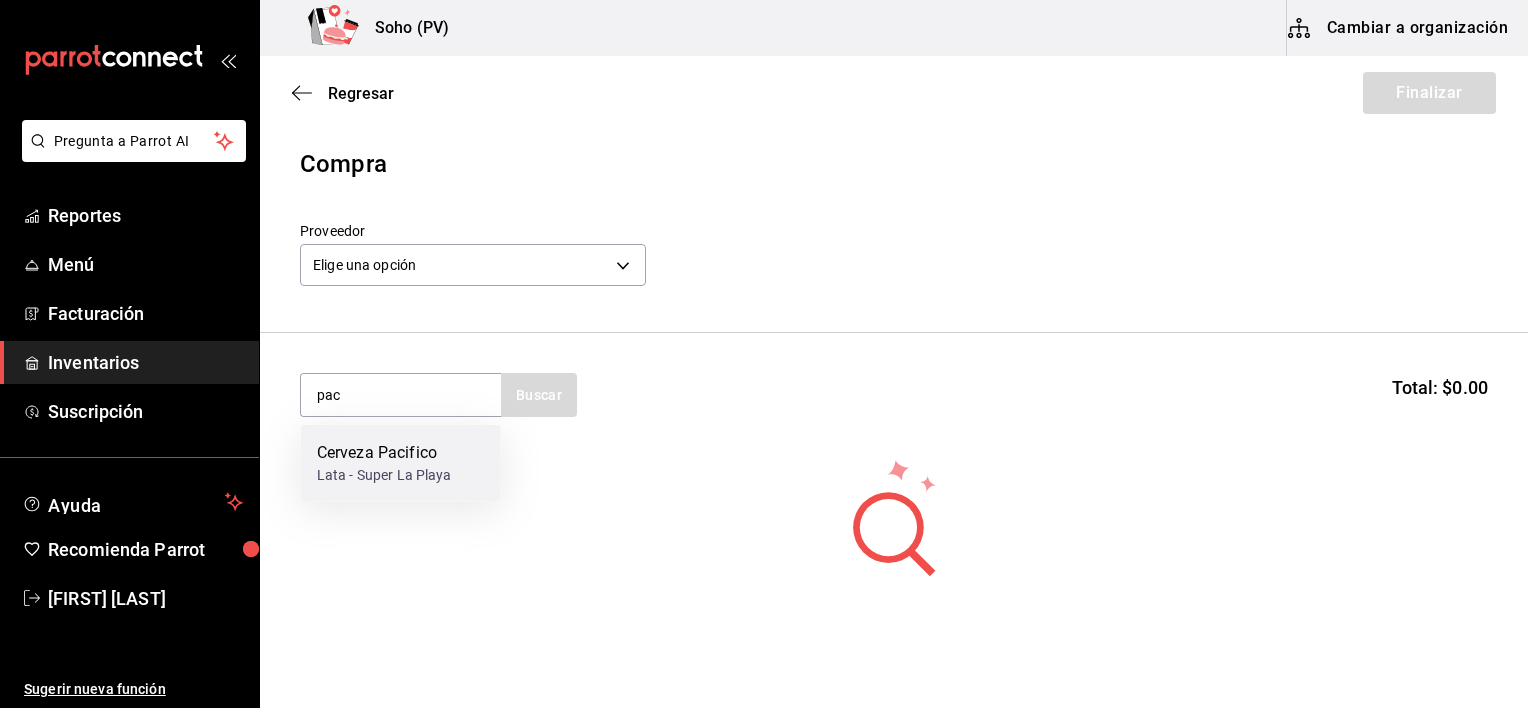click on "Lata - Super La Playa" at bounding box center (384, 475) 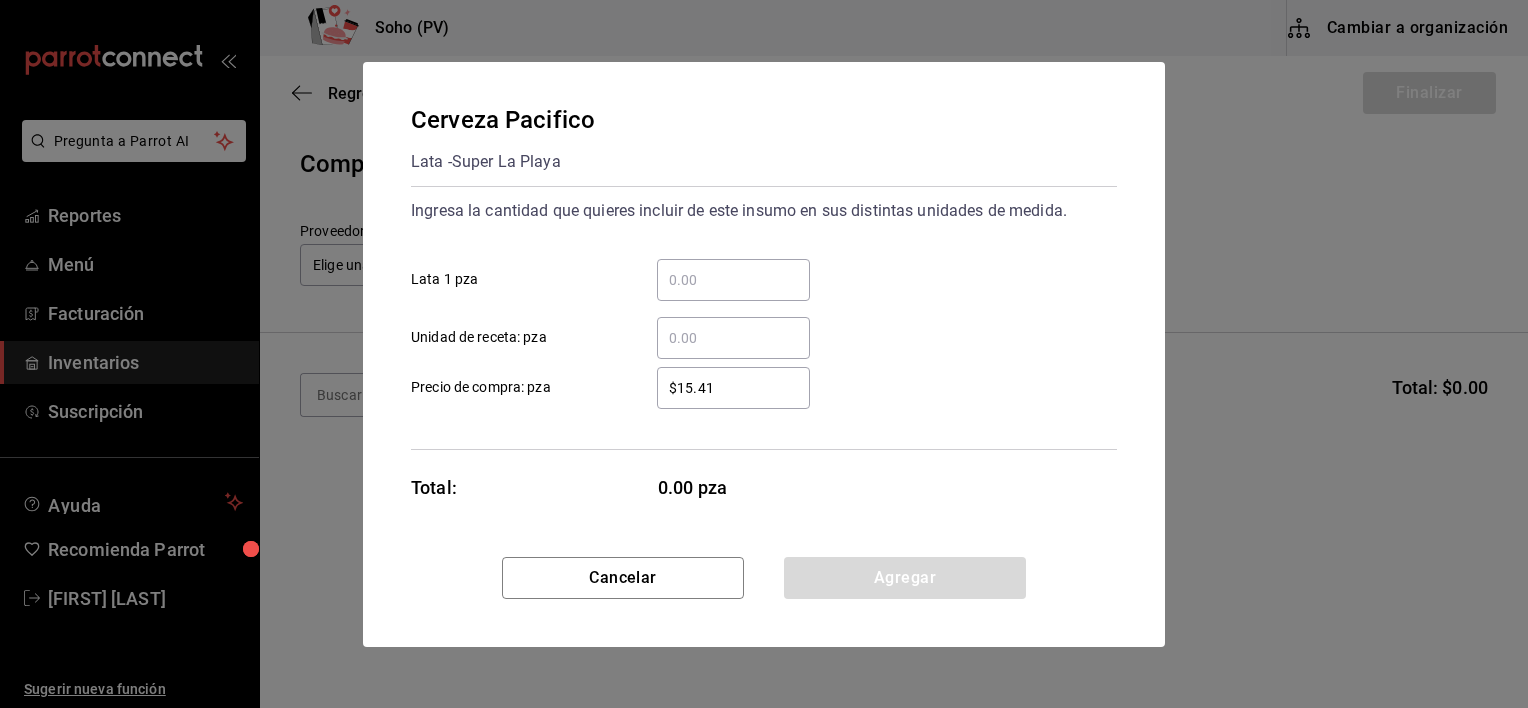 click on "​ Lata 1 pza" at bounding box center (733, 280) 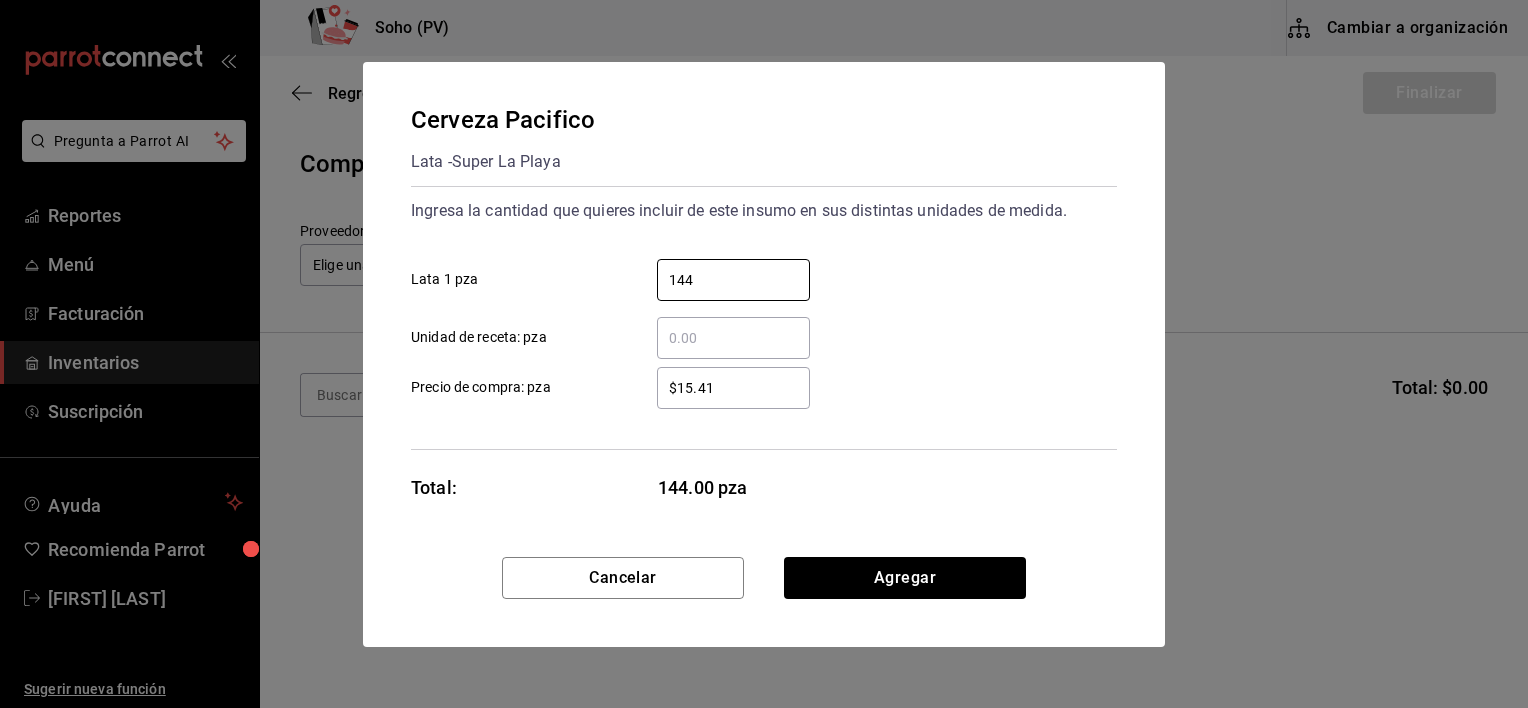 type on "144" 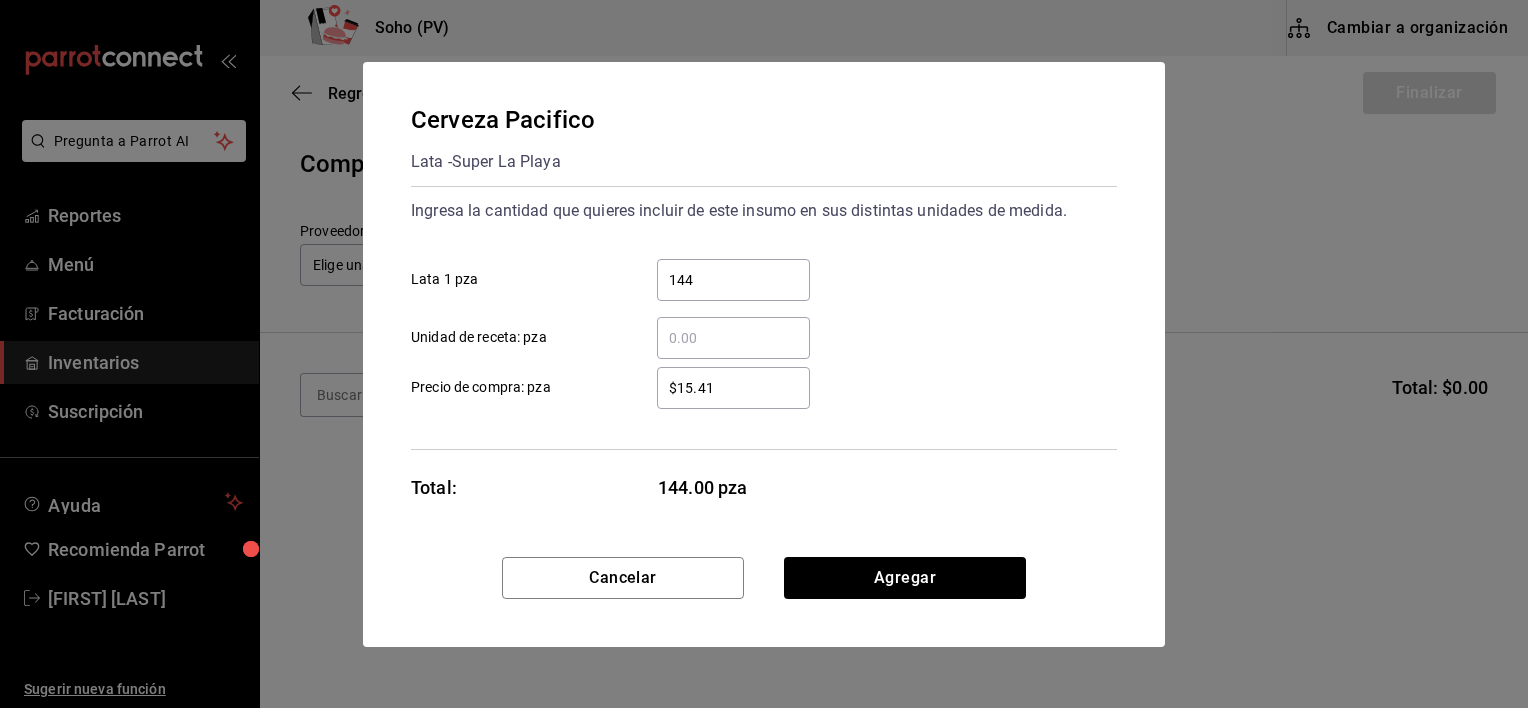 click on "$15.41" at bounding box center (733, 388) 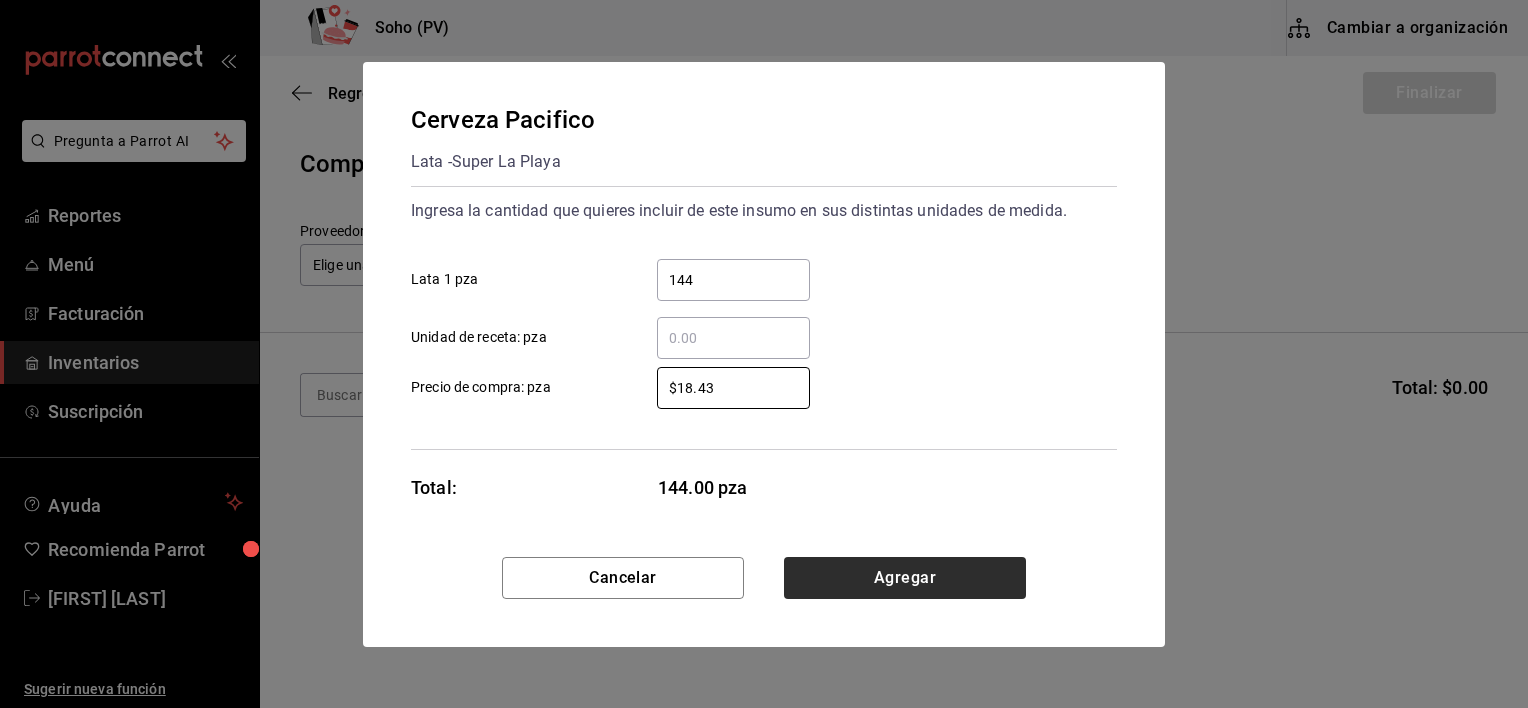 type on "$18.43" 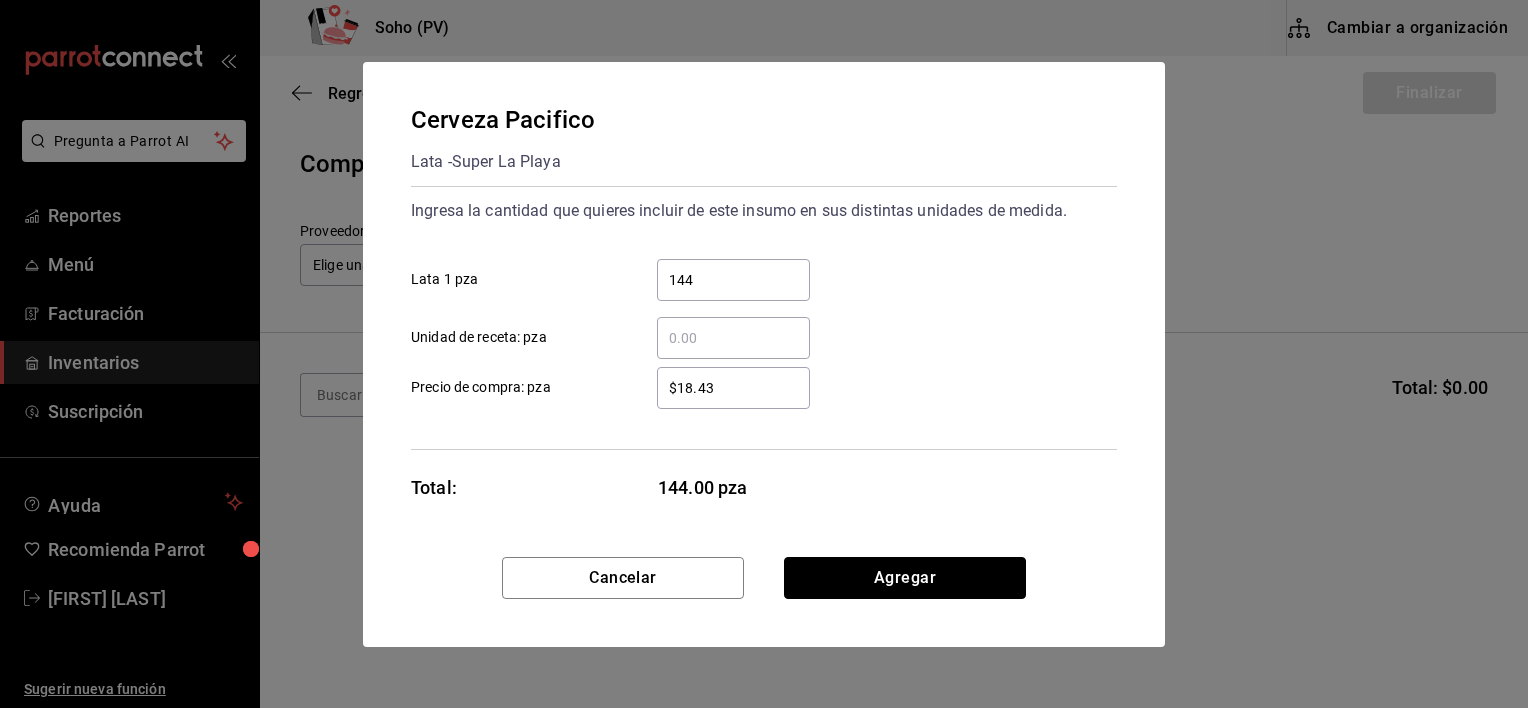click on "Agregar" at bounding box center (905, 578) 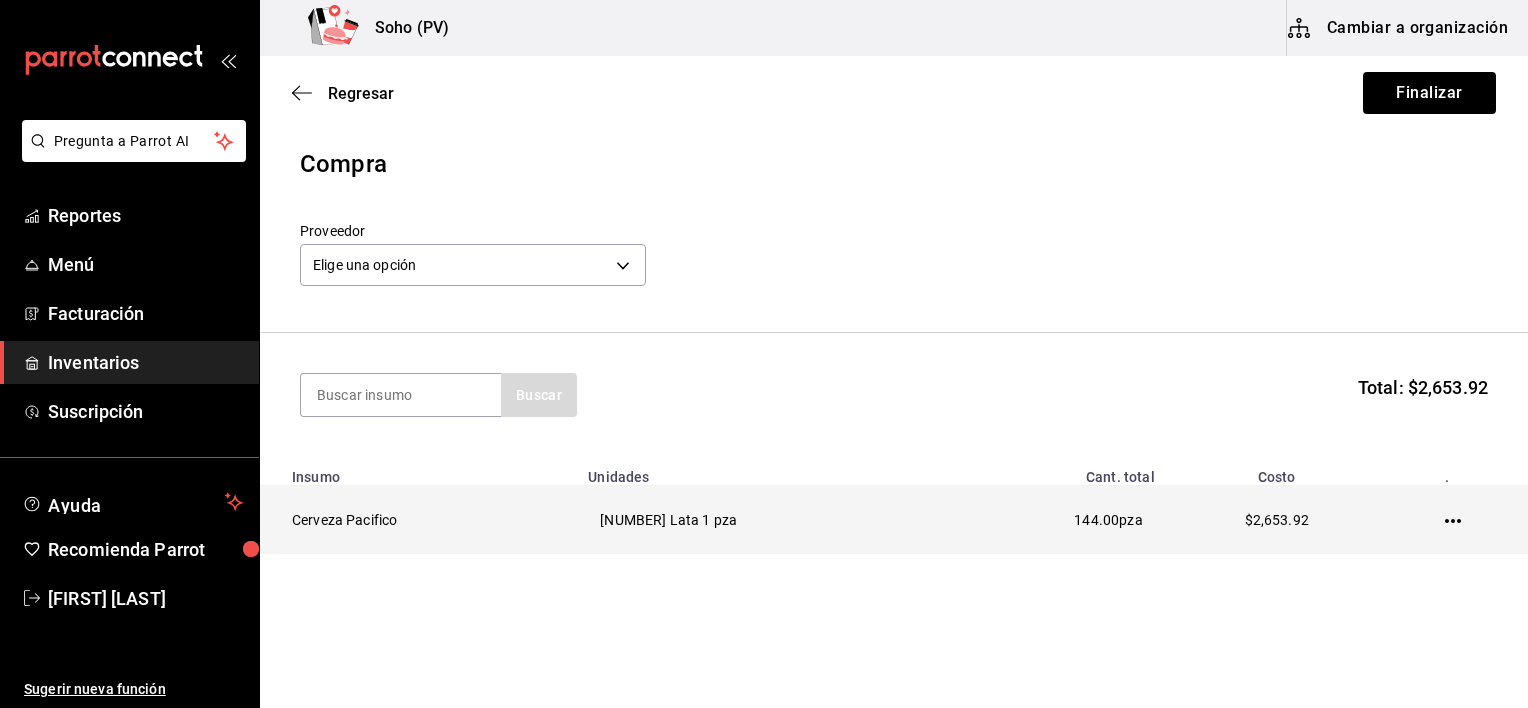 click 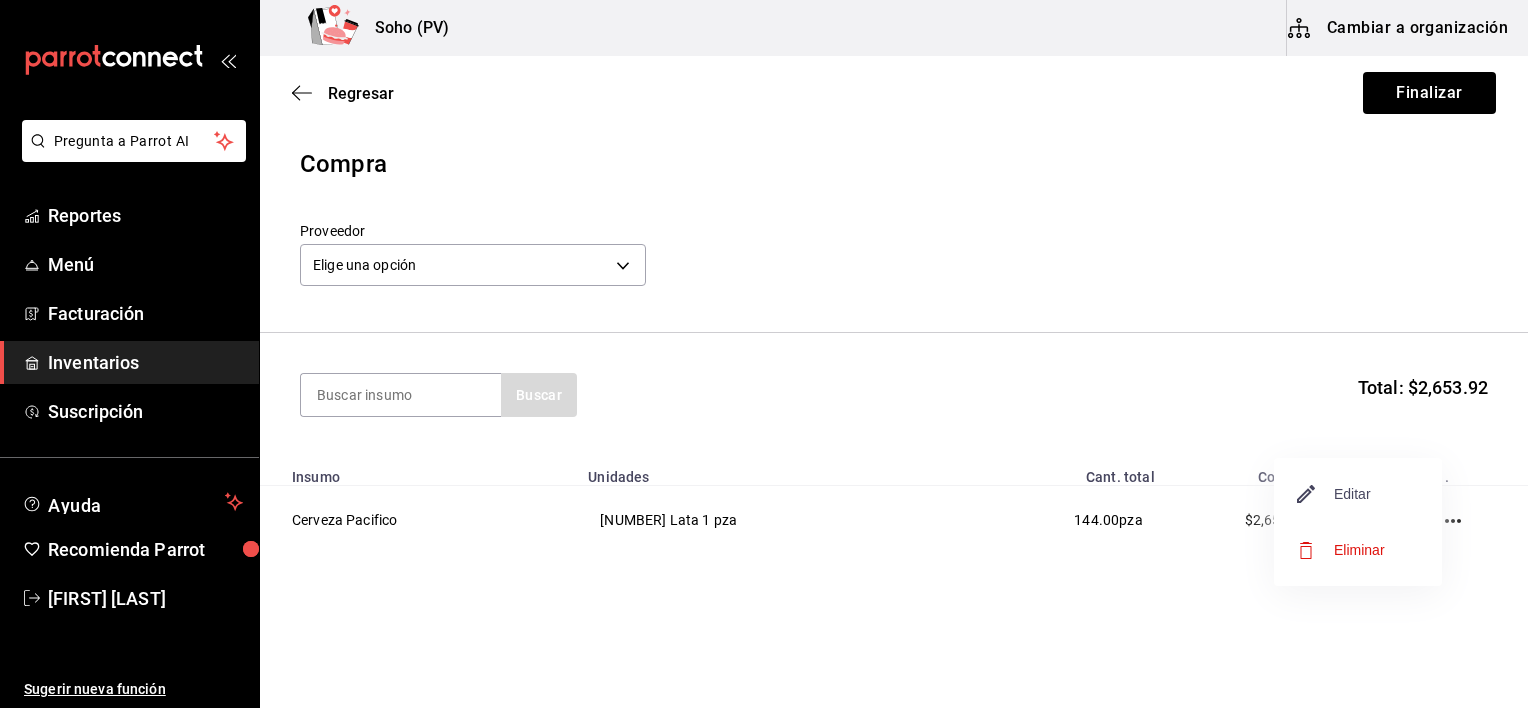 click on "Editar" at bounding box center (1334, 494) 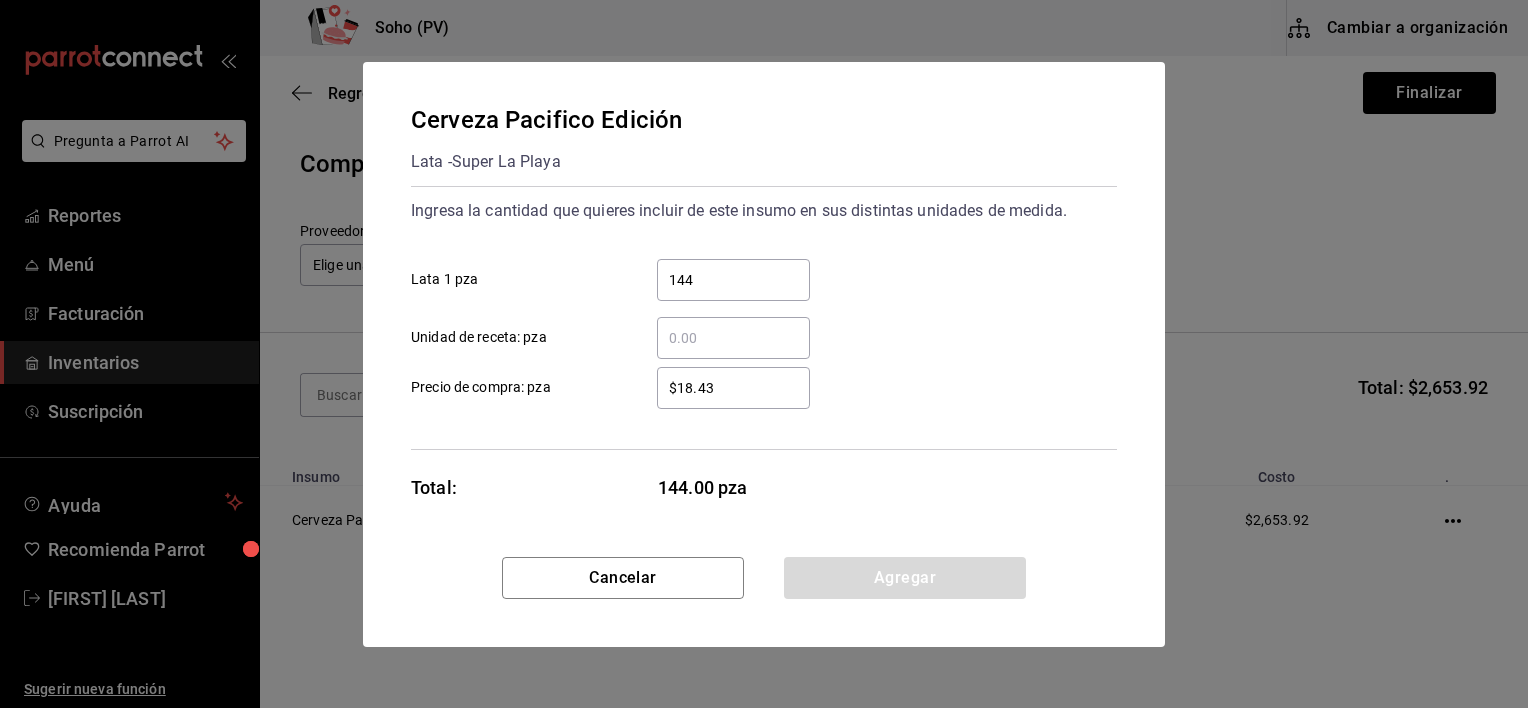click on "$18.43" at bounding box center (733, 388) 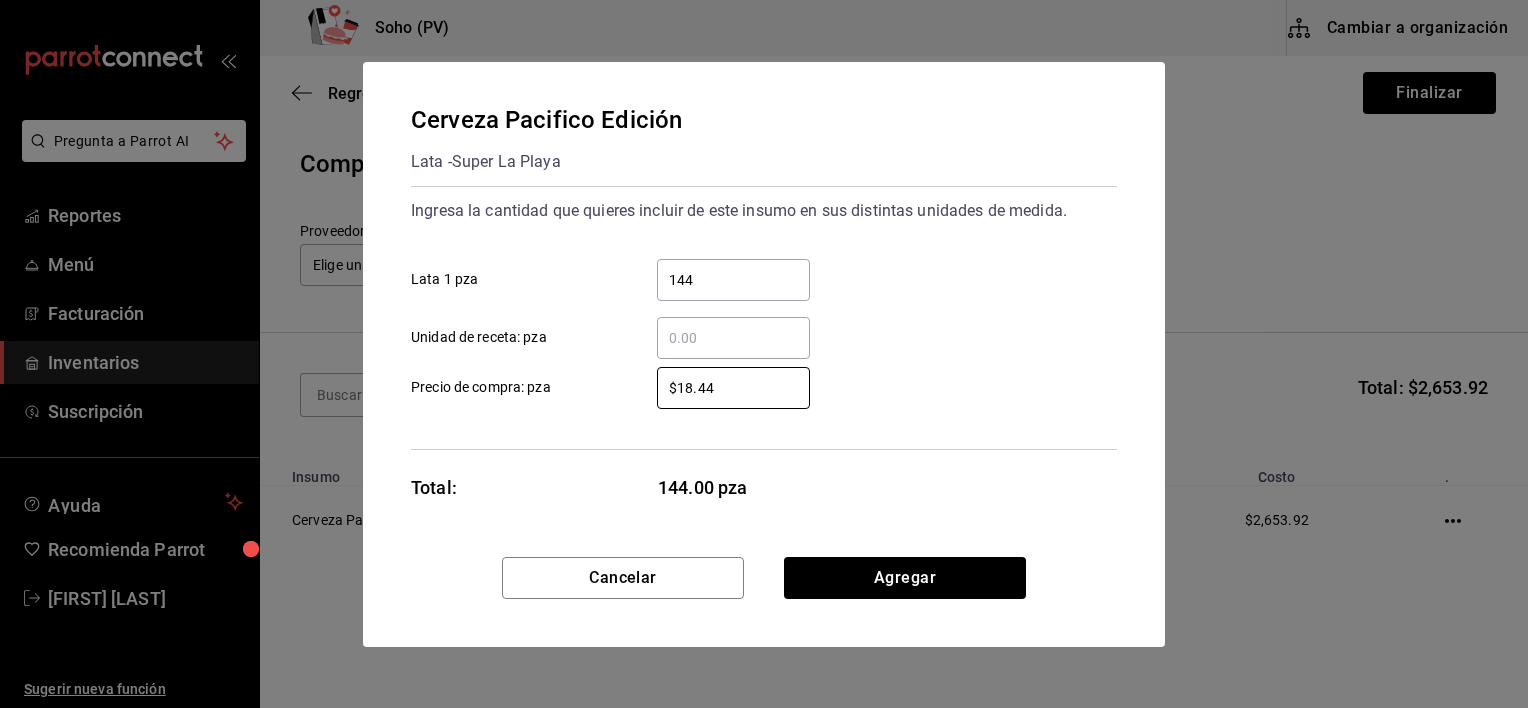 type on "$18.44" 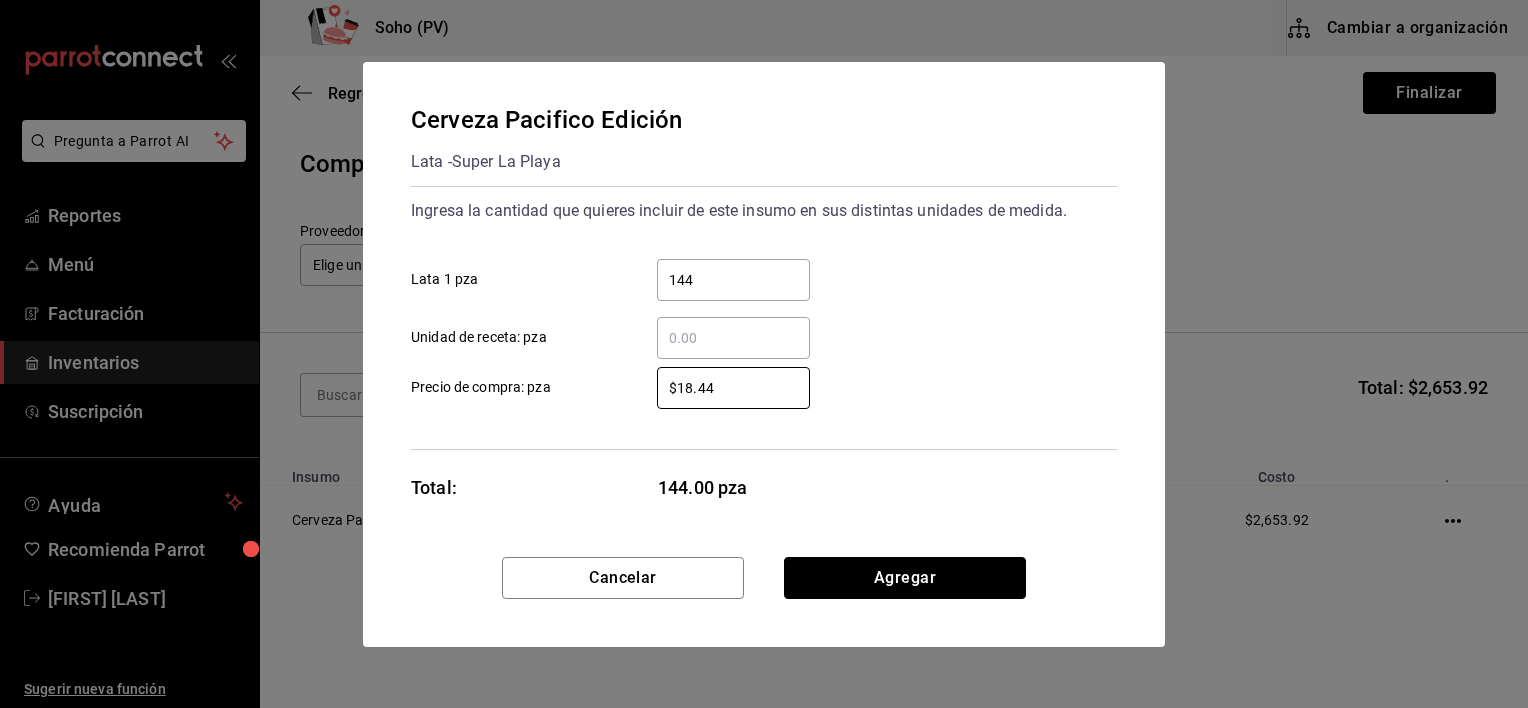 click on "Agregar" at bounding box center [905, 578] 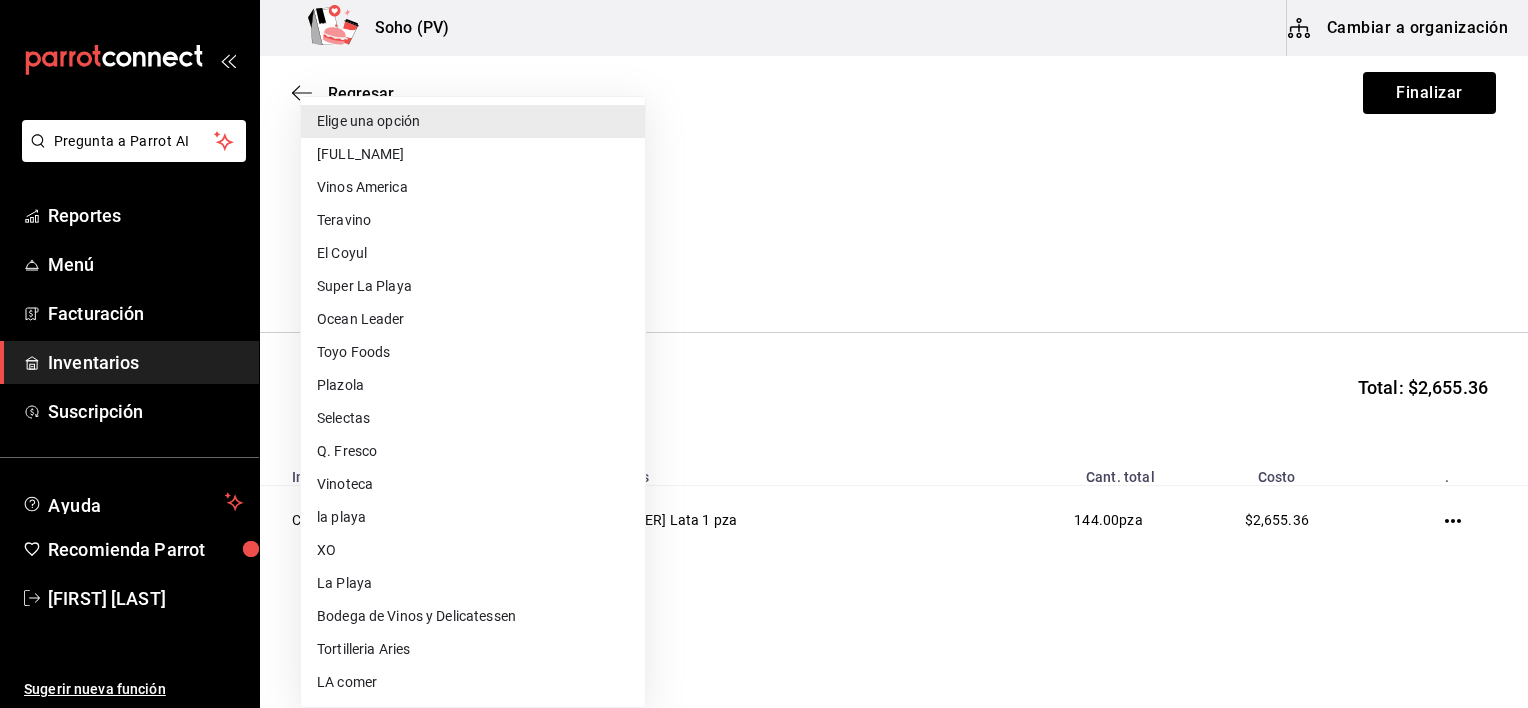 click on "Pregunta a Parrot AI Reportes   Menú   Facturación   Inventarios   Suscripción   Ayuda Recomienda Parrot   [FIRST] [LAST]   Sugerir nueva función   Soho (PV) Cambiar a organización Regresar Finalizar Compra Proveedor Elige una opción default Buscar Total: $2,655.36 Insumo Unidades Cant. total Costo  .  Cerveza Pacifico  144 Lata 1 pza 144.00  pza $2,655.36 Pregunta a Parrot AI Reportes   Menú   Facturación   Inventarios   Suscripción   Ayuda Recomienda Parrot   [FIRST] [LAST]   Sugerir nueva función   GANA 1 MES GRATIS EN TU SUSCRIPCIÓN AQUÍ ¿Recuerdas cómo empezó tu restaurante?
Hoy puedes ayudar a un colega a tener el mismo cambio que tú viviste.
Recomienda Parrot directamente desde tu Portal Administrador.
Es fácil y rápido.
🎁 Por cada restaurante que se una, ganas 1 mes gratis. Ver video tutorial Ir a video Editar Eliminar Visitar centro de ayuda ([PHONE]) [EMAIL] Visitar centro de ayuda ([PHONE]) [EMAIL]" at bounding box center (764, 297) 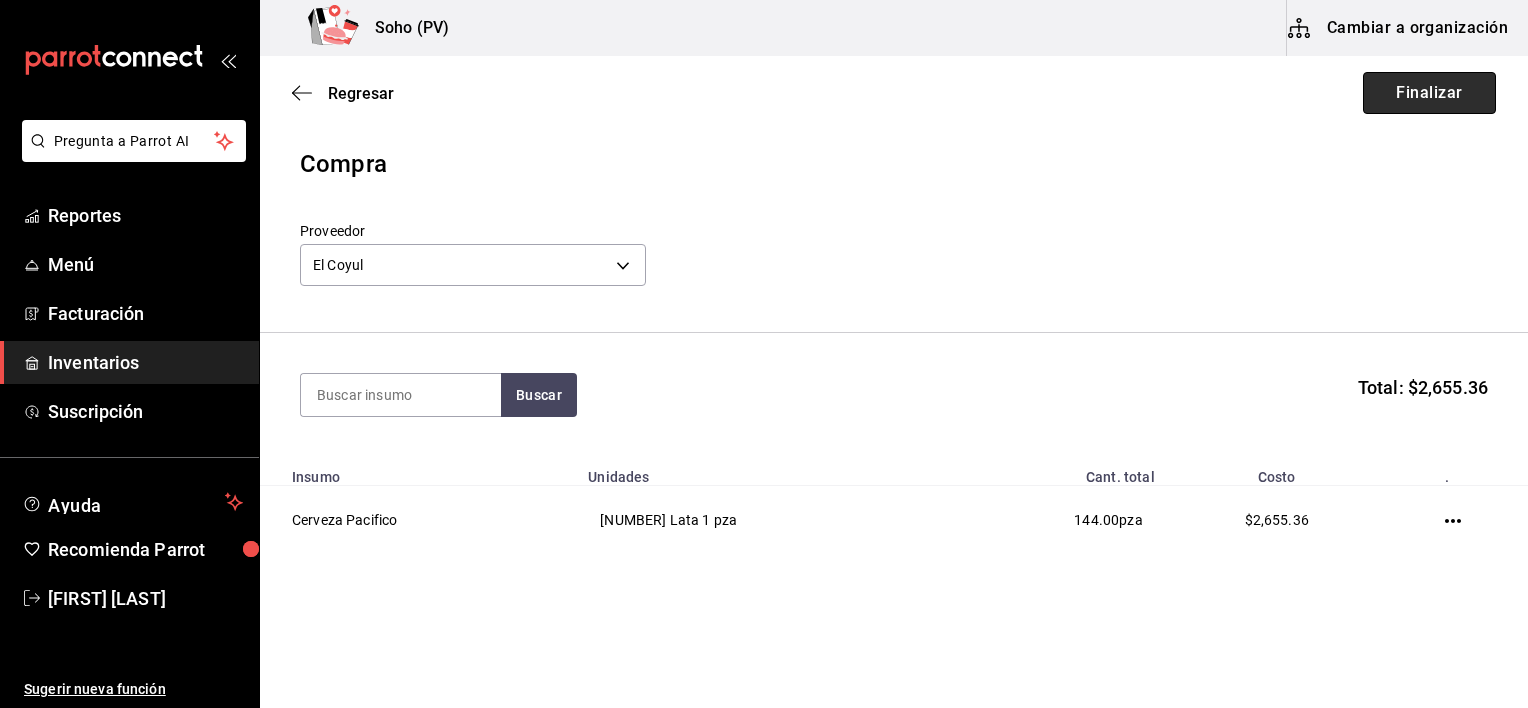 click on "Finalizar" at bounding box center [1429, 93] 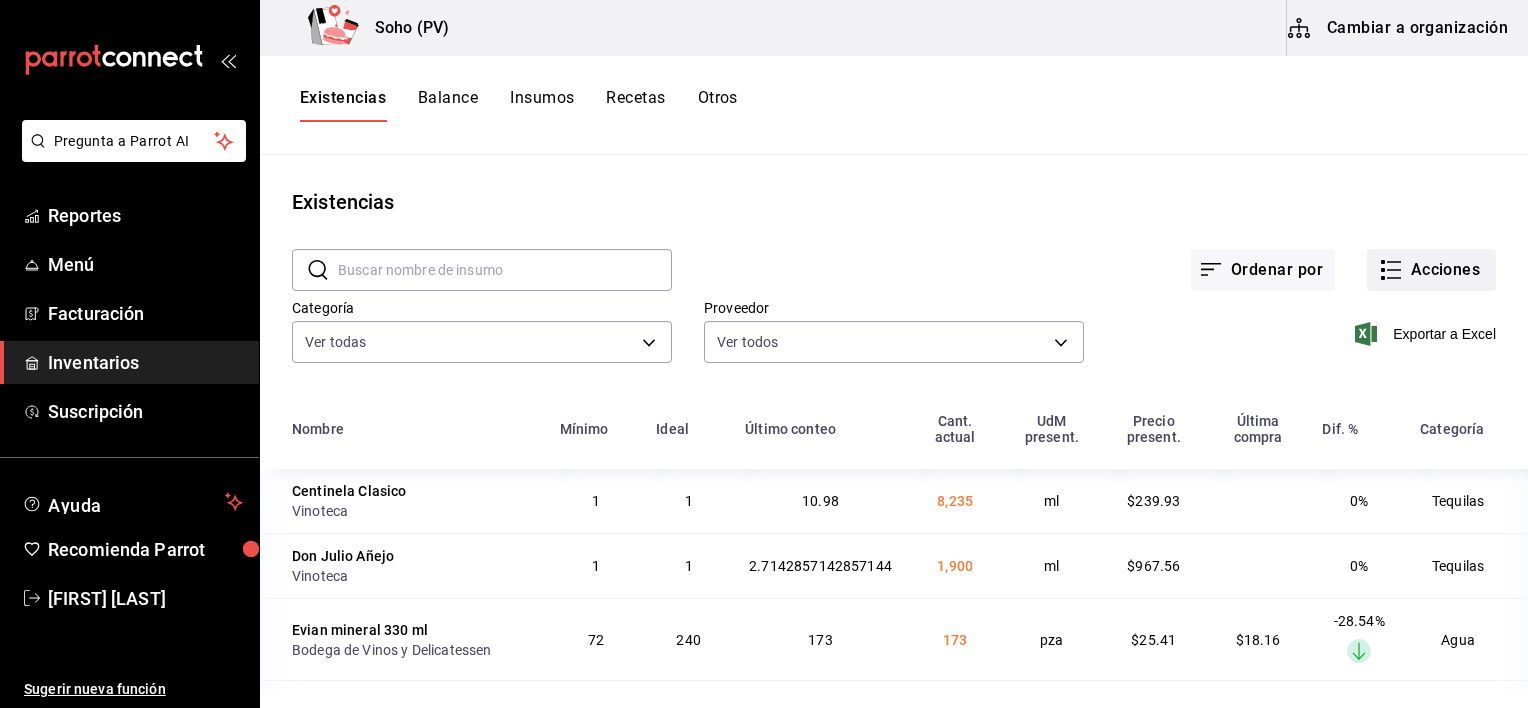 click 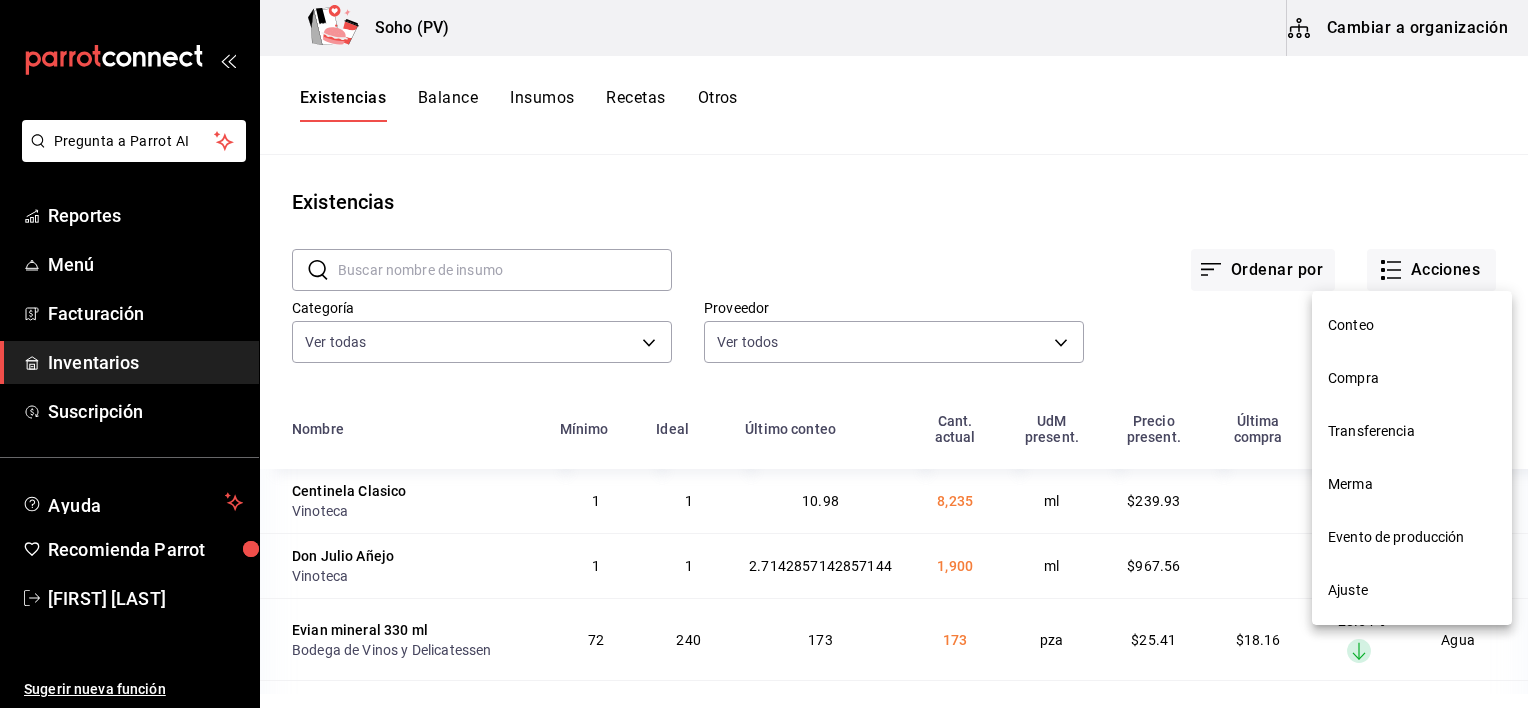 click on "Compra" at bounding box center (1412, 378) 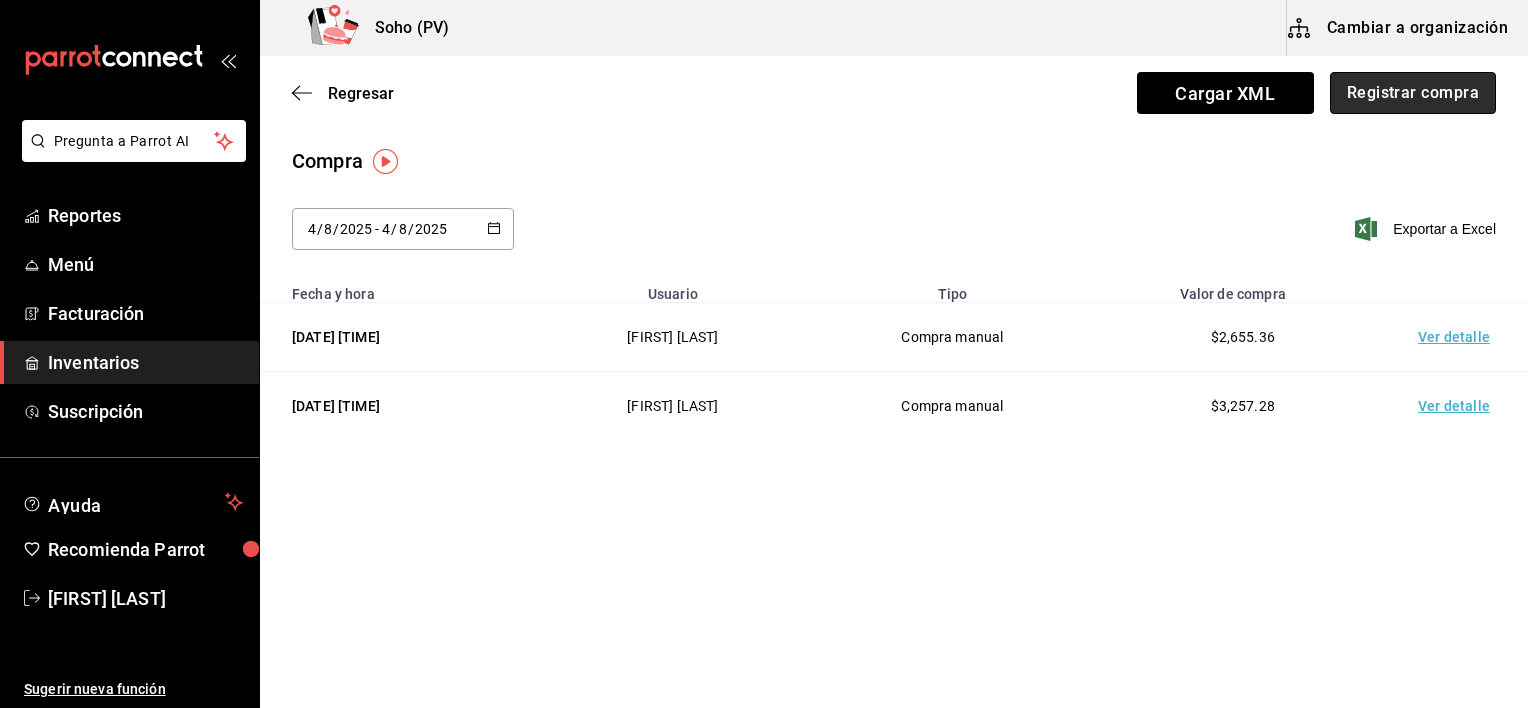 click on "Registrar compra" at bounding box center [1413, 93] 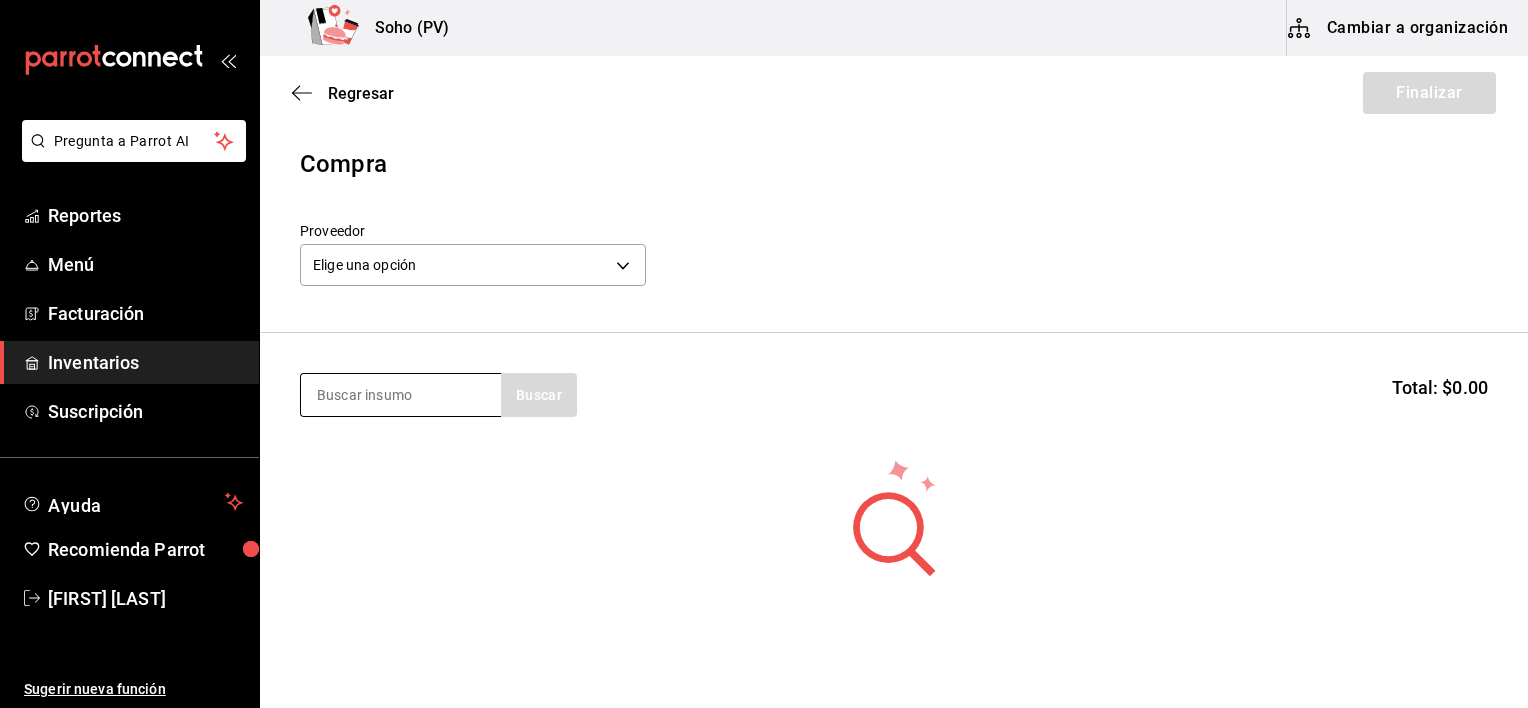 click at bounding box center (401, 395) 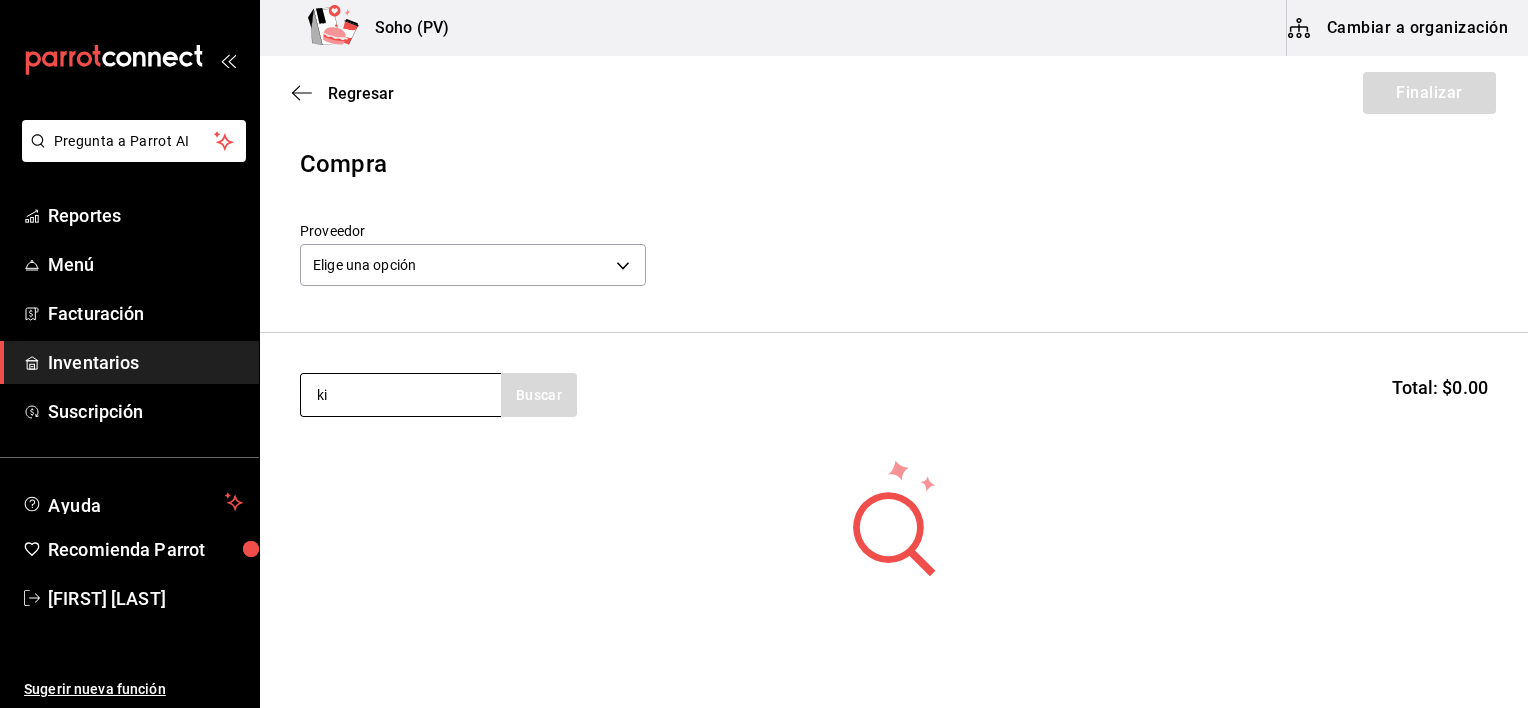 type on "k" 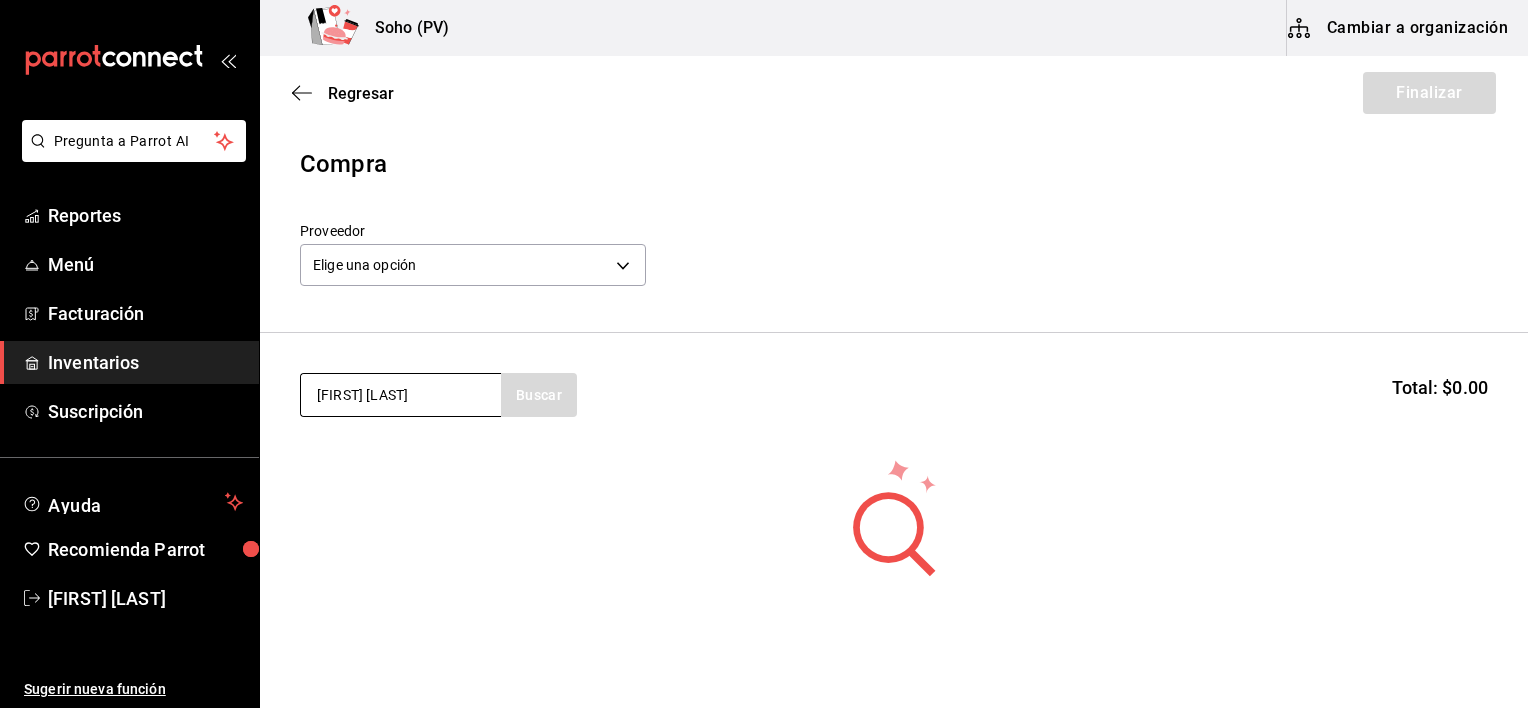 type on "[FIRST] [LAST]" 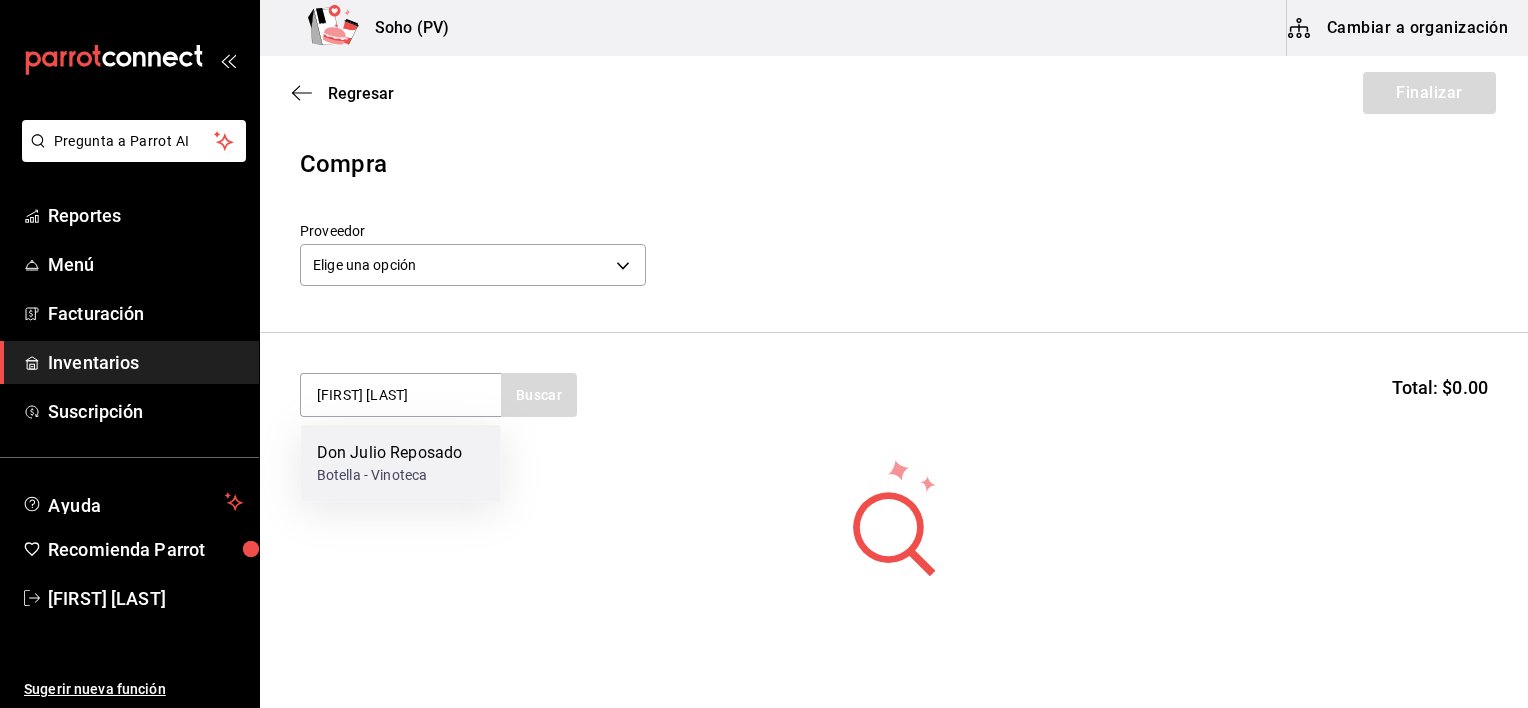 click on "Don Julio Reposado Botella - Vinoteca" at bounding box center (401, 463) 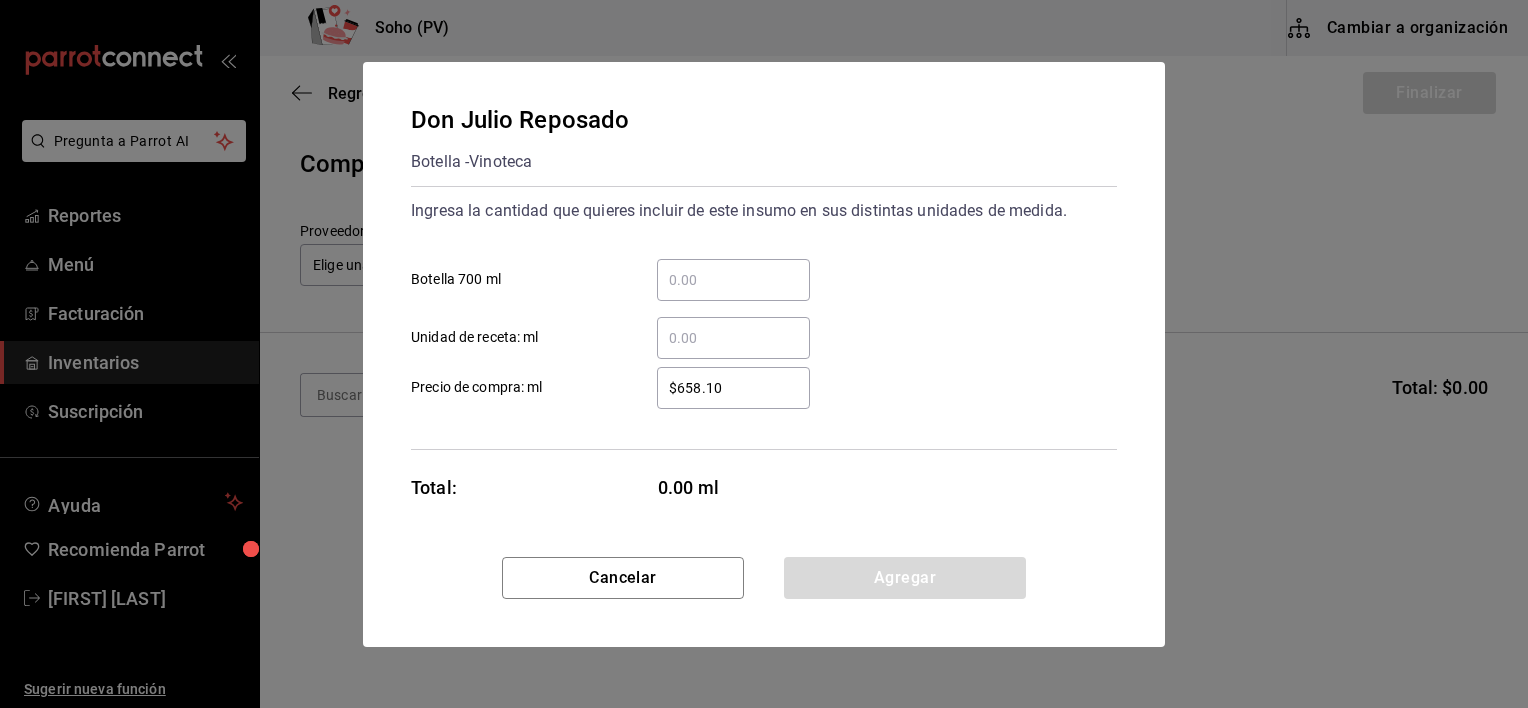 click on "​ Botella 700 ml" at bounding box center [733, 280] 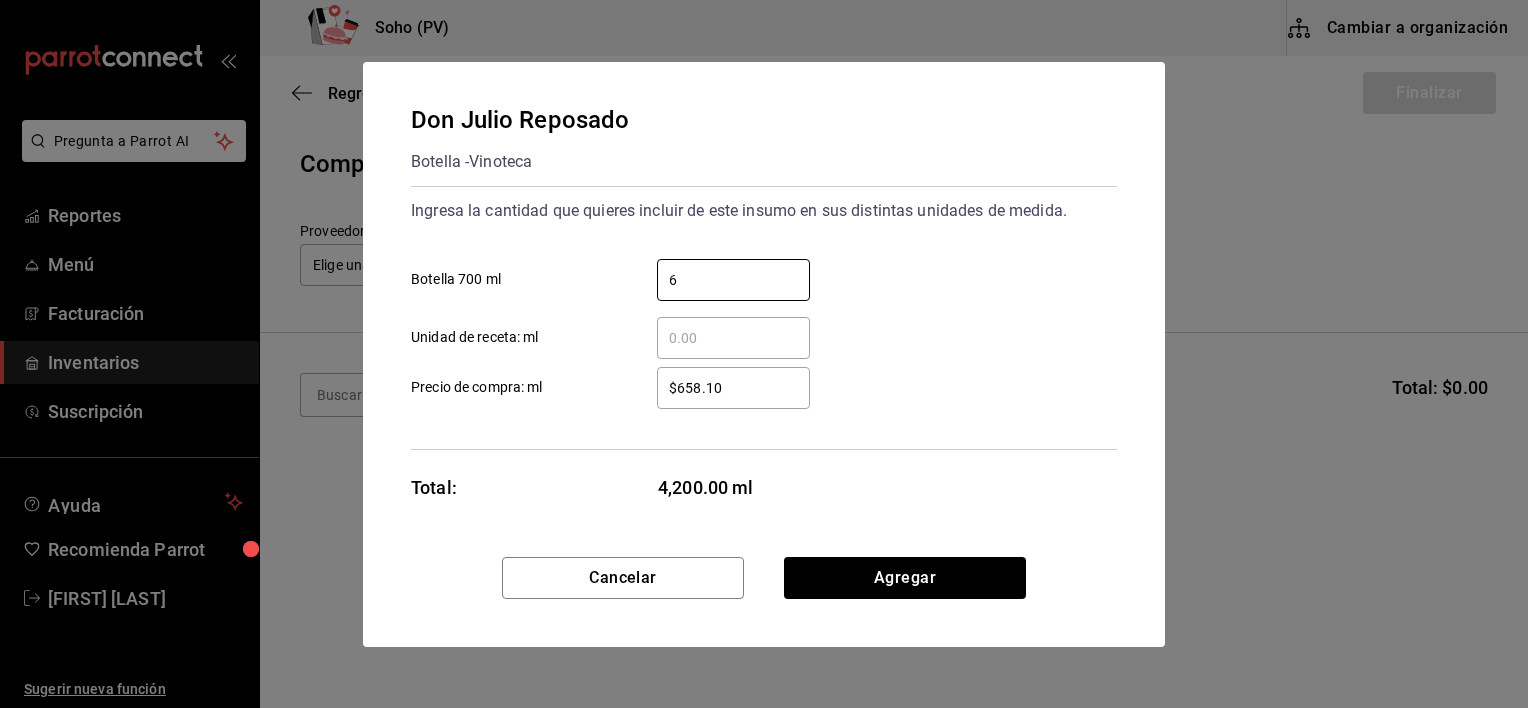 type on "6" 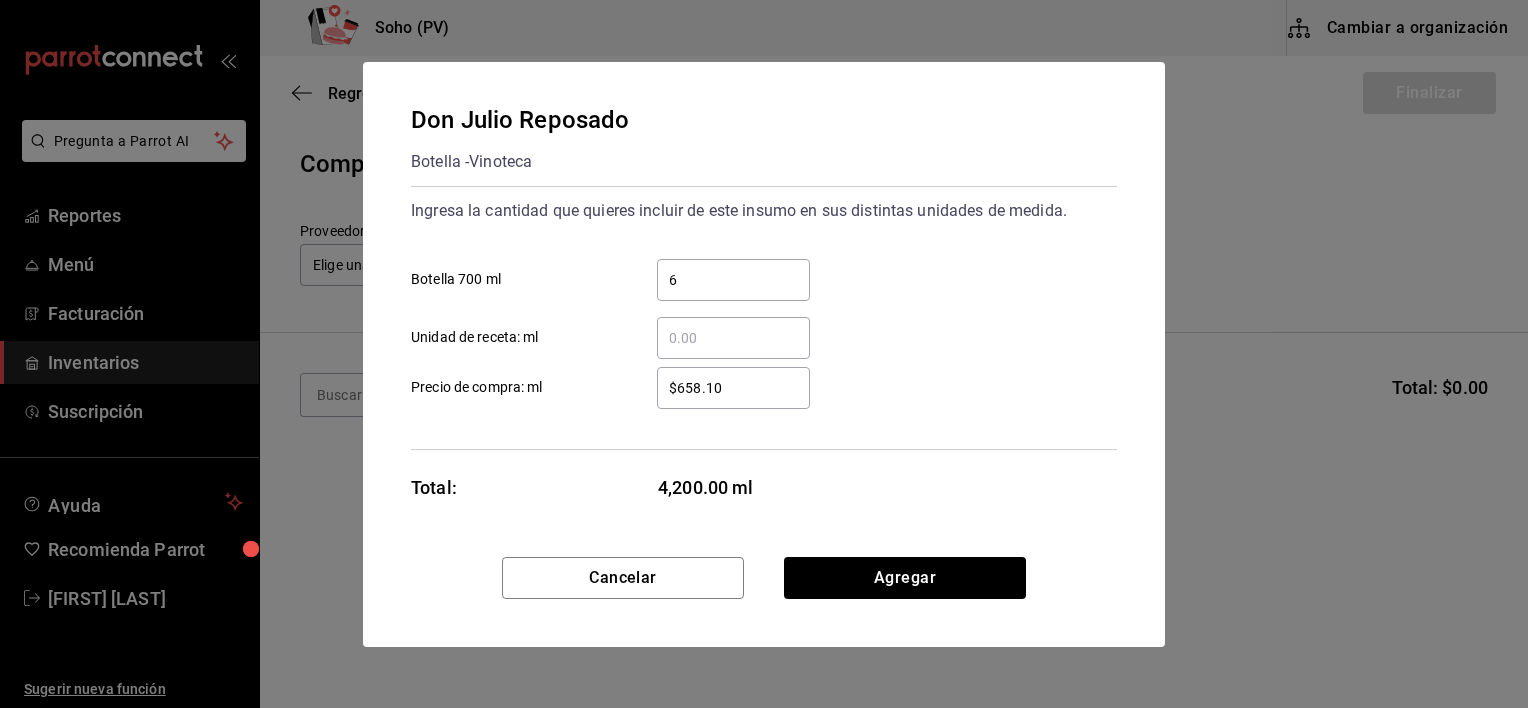 click on "Don Julio Reposado   Botella -  Vinoteca Ingresa la cantidad que quieres incluir de este insumo en sus distintas unidades de medida. 6 ​ Botella 700 ml ​ Unidad de receta: ml $658.10 ​ Precio de compra: ml Total: 4,200.00 ml" at bounding box center [764, 309] 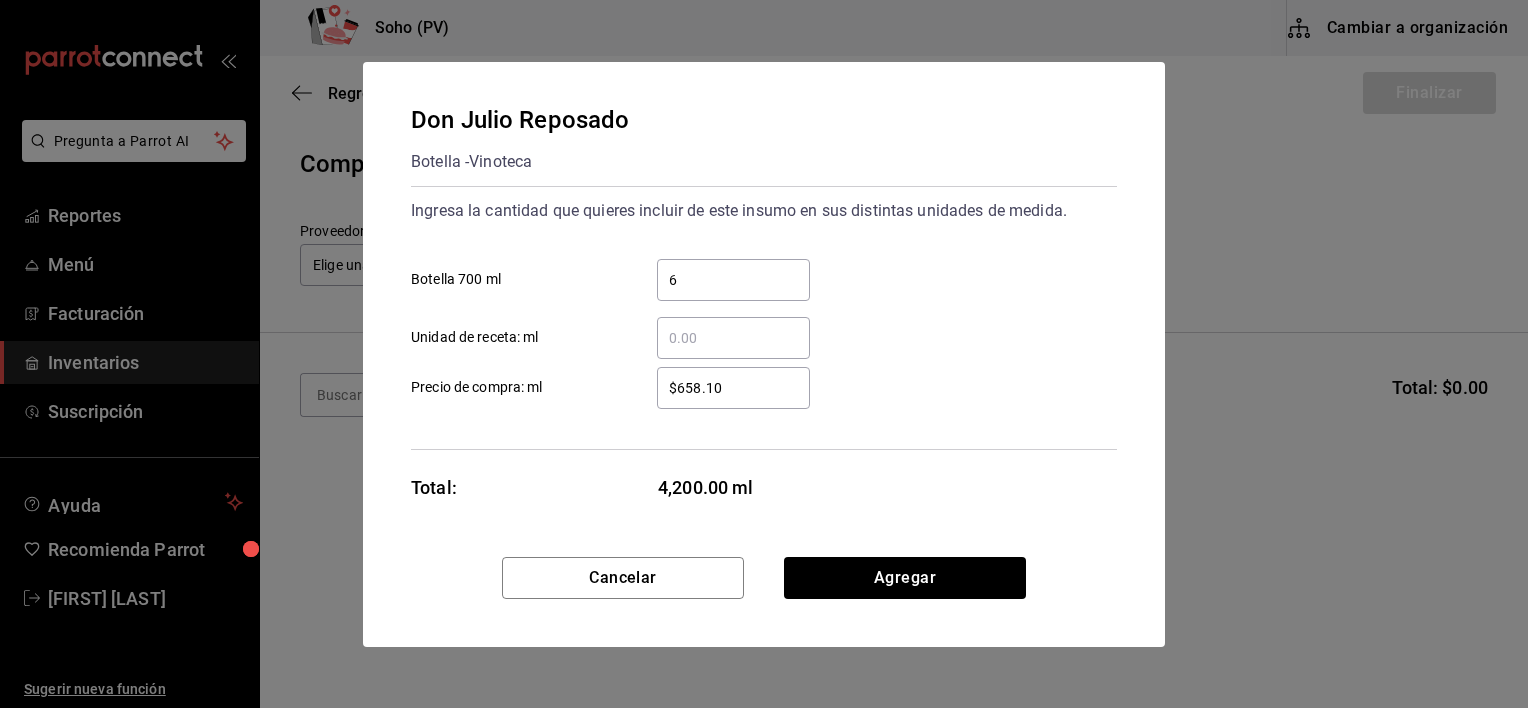 click on "$658.10 ​" at bounding box center [733, 388] 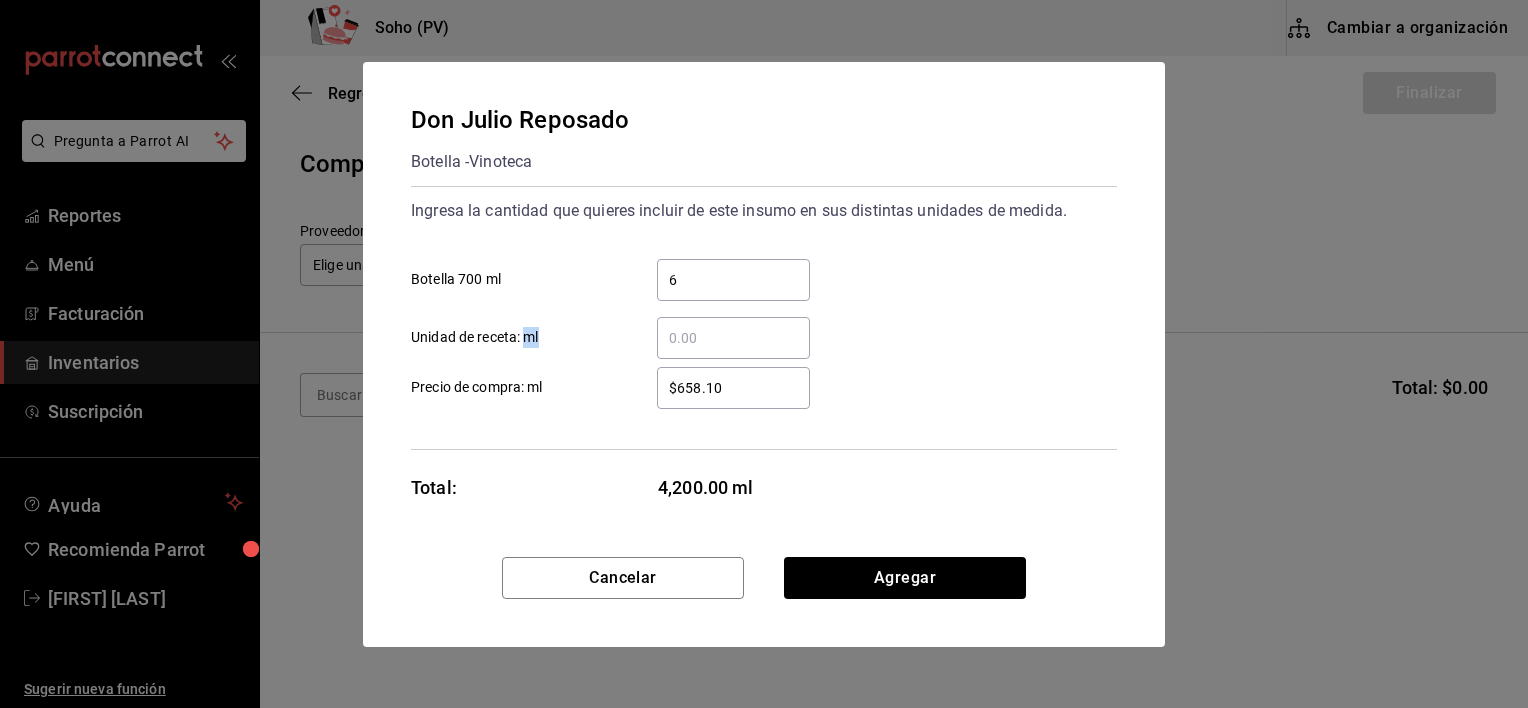 click on "$658.10 ​" at bounding box center [733, 388] 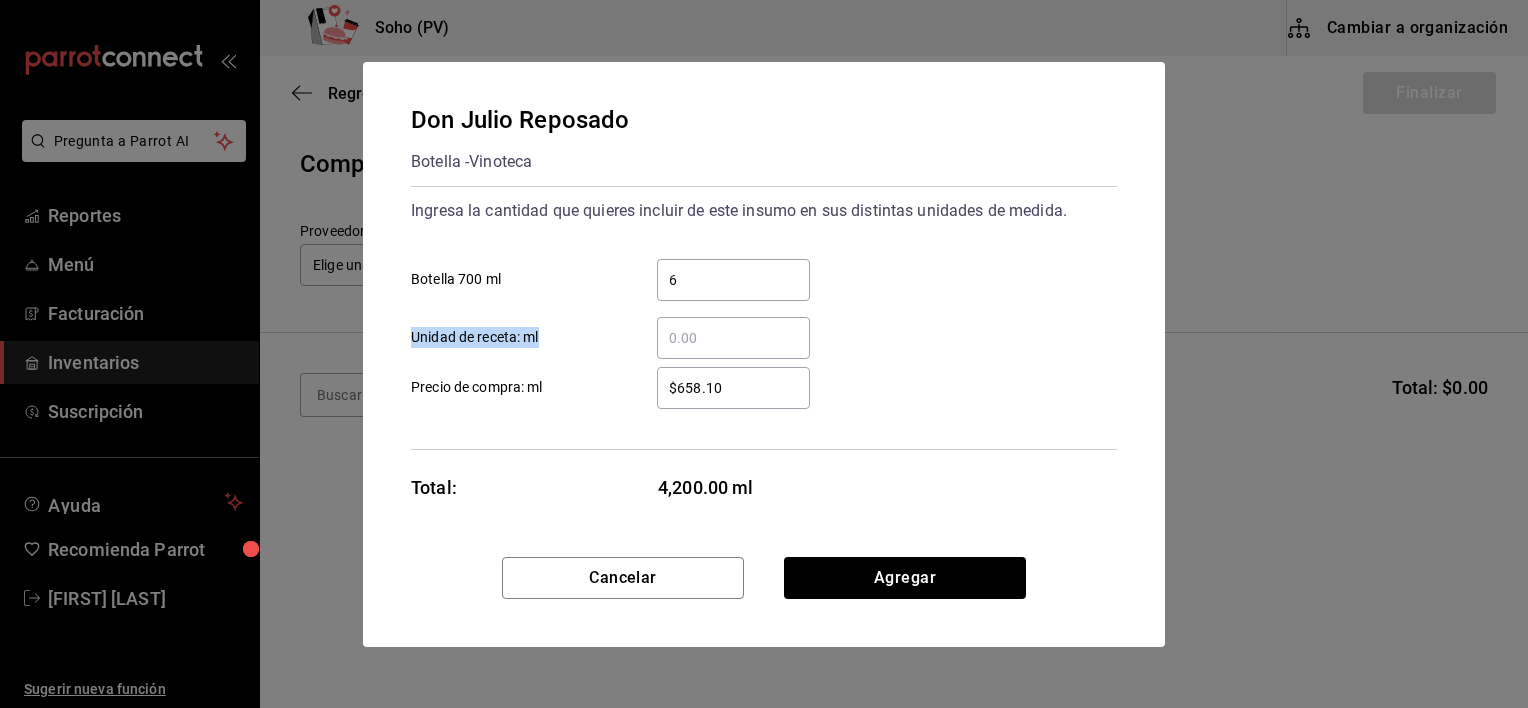 click on "$658.10 ​" at bounding box center [733, 388] 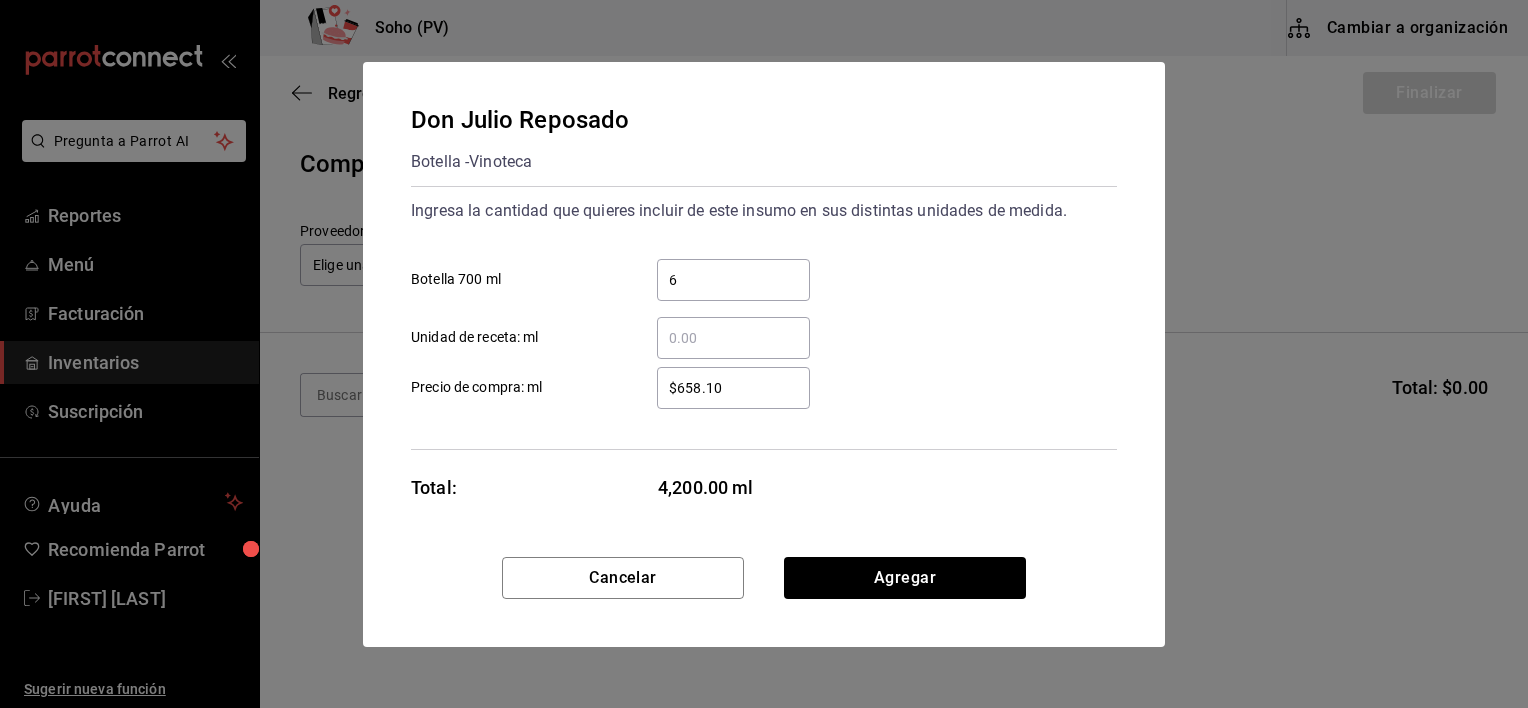 click on "$658.10" at bounding box center [733, 388] 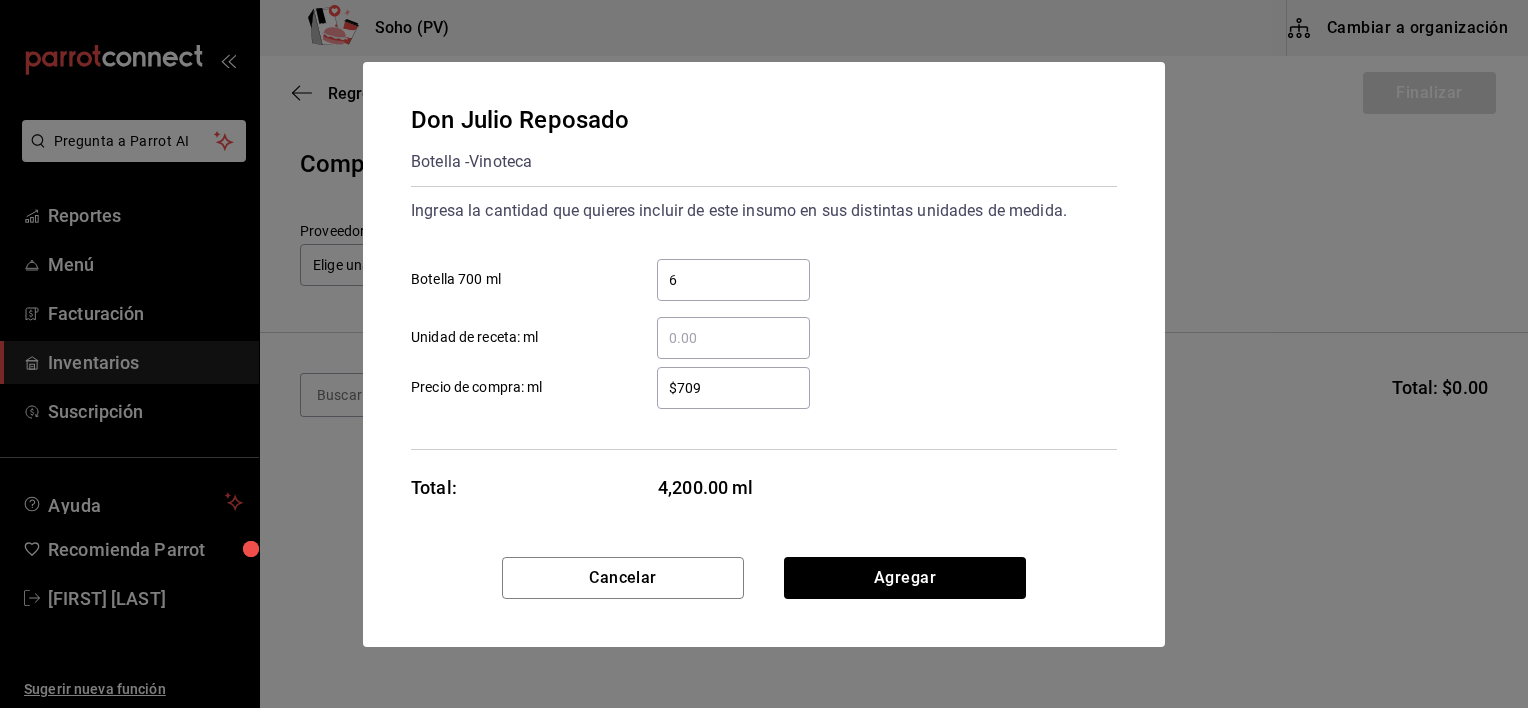 click on "$709" at bounding box center [733, 388] 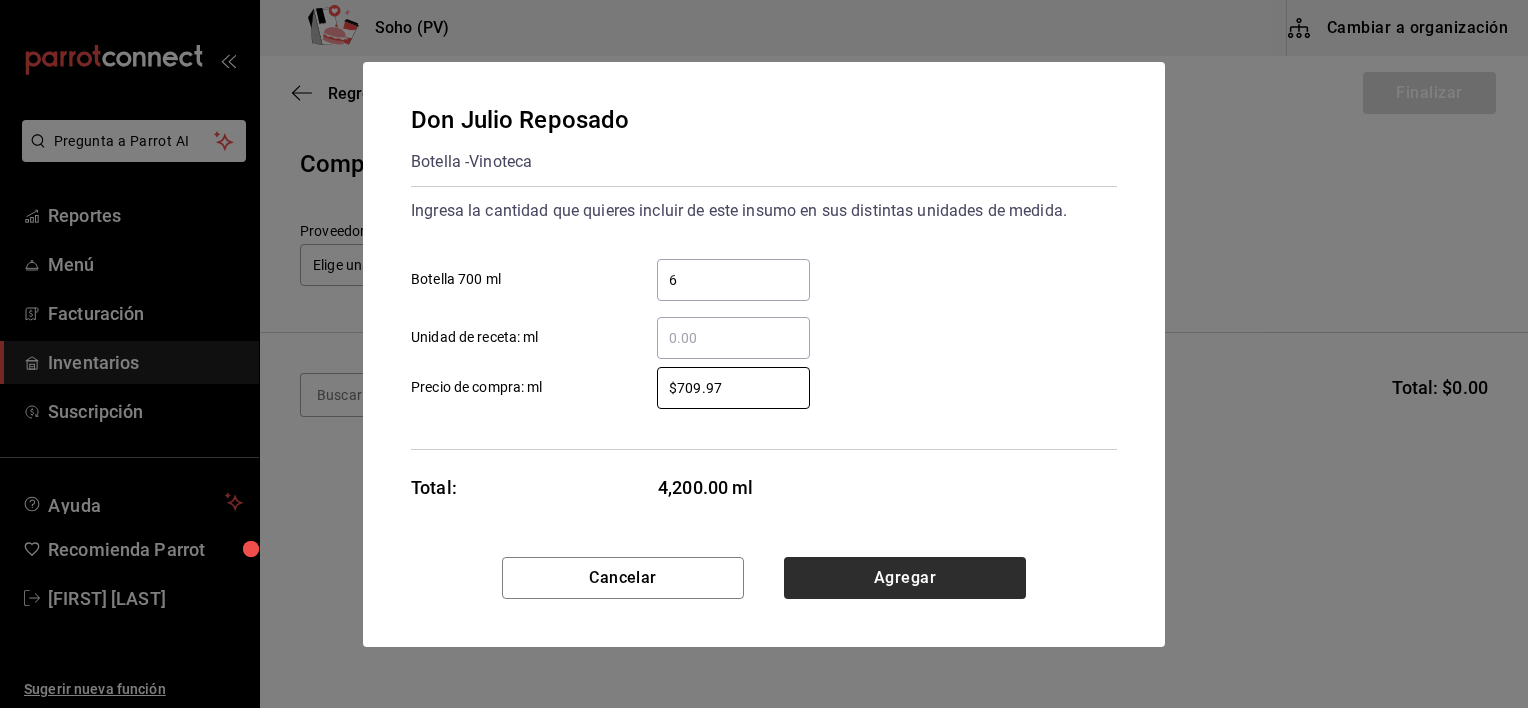 type on "$709.97" 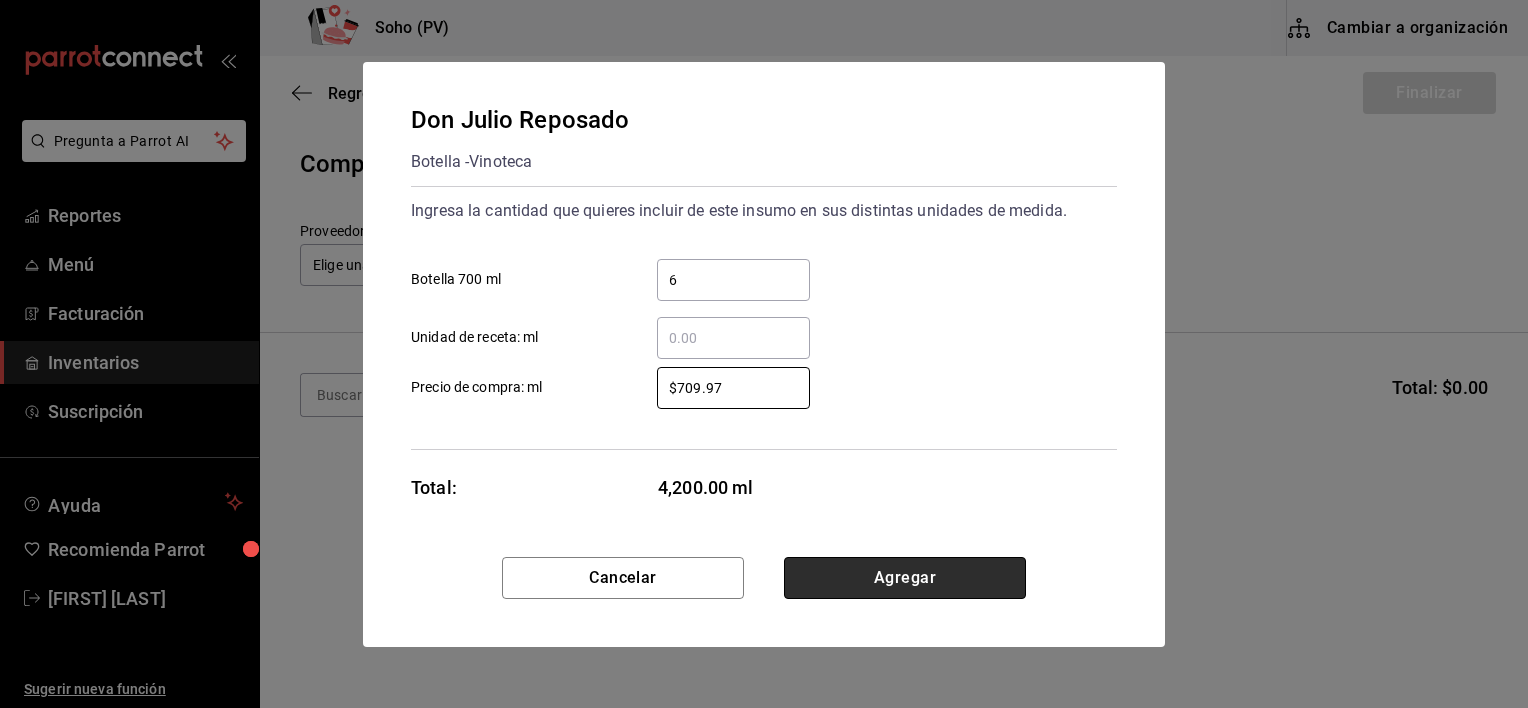 click on "Agregar" at bounding box center (905, 578) 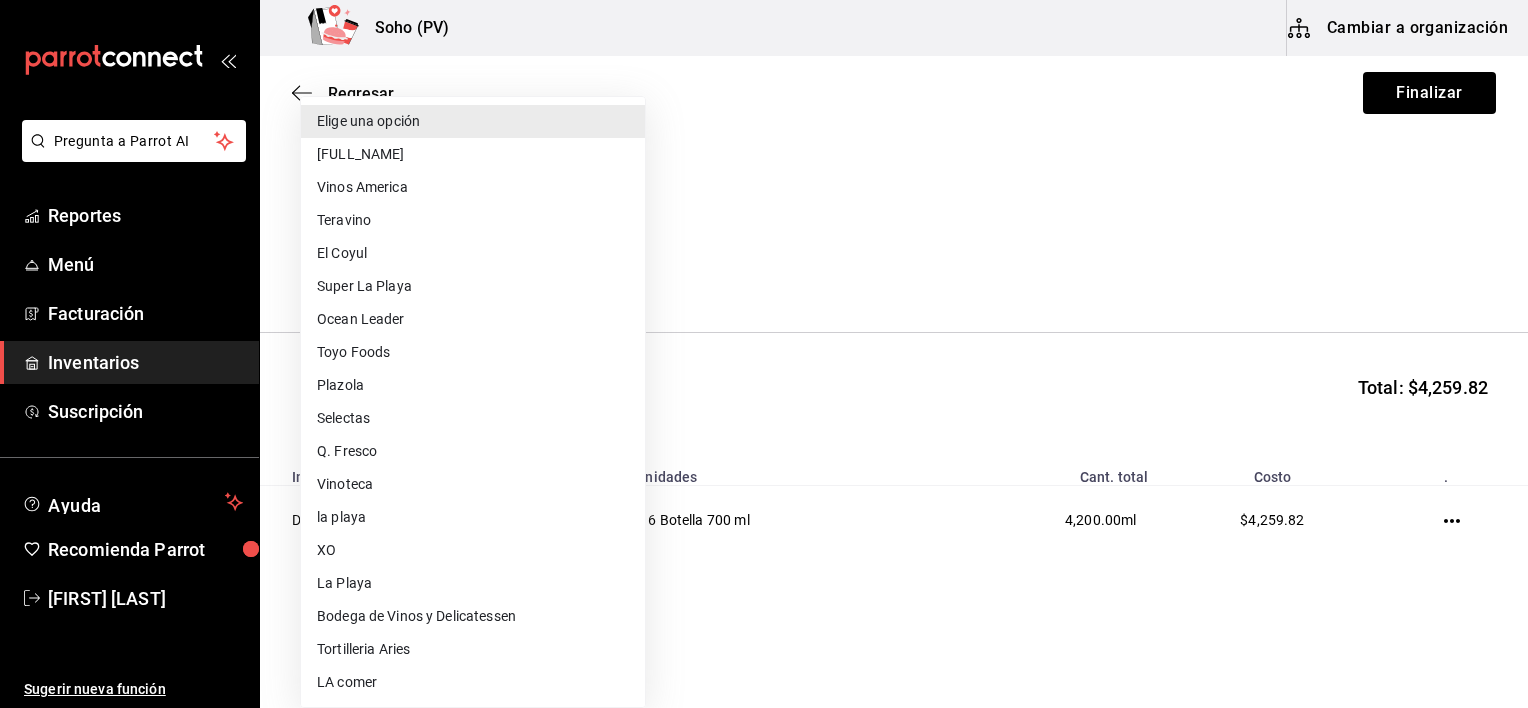 click on "Pregunta a Parrot AI Reportes   Menú   Facturación   Inventarios   Suscripción   Ayuda Recomienda Parrot   [FIRST] [LAST]   Sugerir nueva función   Soho (PV) Cambiar a organización Regresar Finalizar Compra Proveedor Elige una opción default Buscar Total: $4,259.82 Insumo Unidades Cant. total Costo  .  Don Julio Reposado 6 Botella 700 ml 4,200.00  ml $4,259.82 Pregunta a Parrot AI Reportes   Menú   Facturación   Inventarios   Suscripción   Ayuda Recomienda Parrot   [FIRST] [LAST]   Sugerir nueva función   GANA 1 MES GRATIS EN TU SUSCRIPCIÓN AQUÍ ¿Recuerdas cómo empezó tu restaurante?
Hoy puedes ayudar a un colega a tener el mismo cambio que tú viviste.
Recomienda Parrot directamente desde tu Portal Administrador.
Es fácil y rápido.
🎁 Por cada restaurante que se una, ganas 1 mes gratis. Ver video tutorial Ir a video Editar Eliminar Visitar centro de ayuda ([PHONE]) [EMAIL] Visitar centro de ayuda ([PHONE]) [EMAIL]" at bounding box center [764, 297] 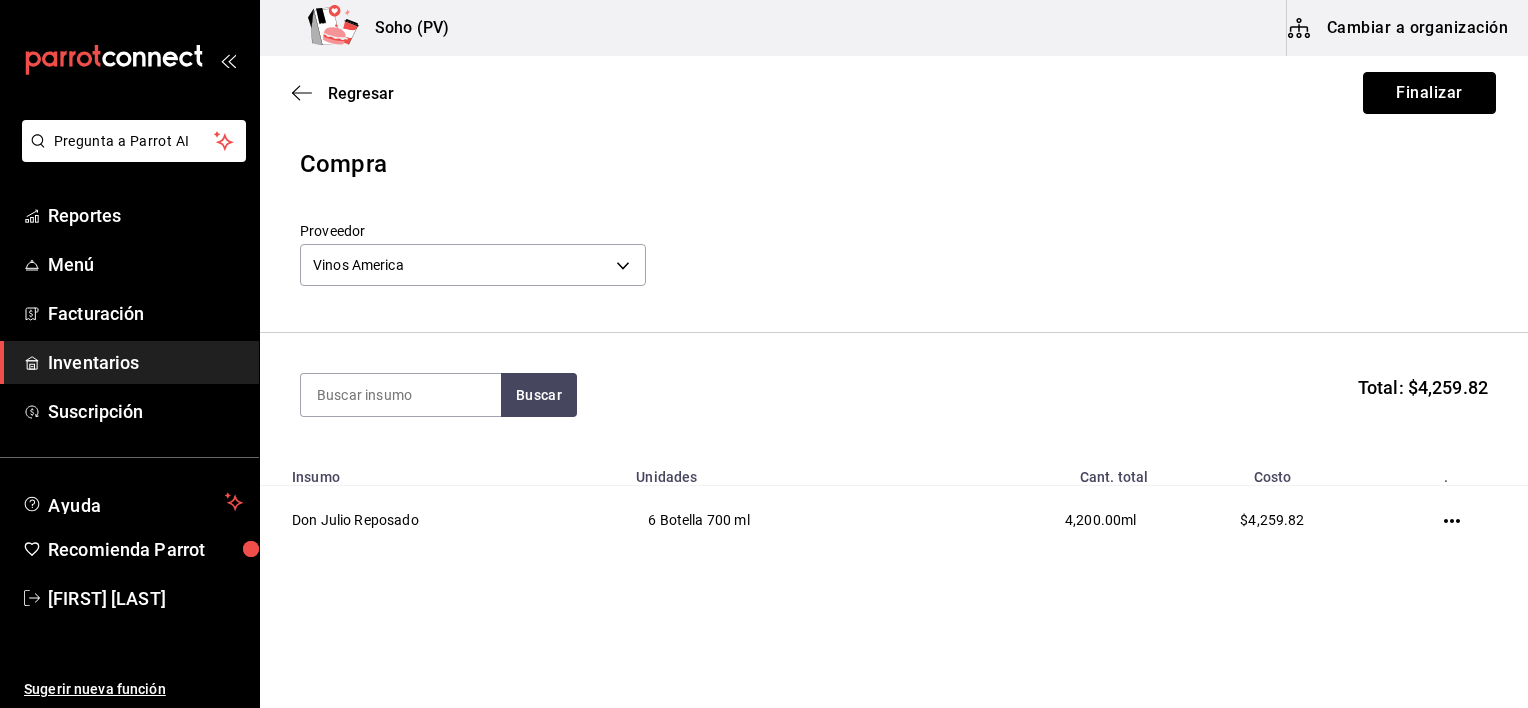 click on "Finalizar" at bounding box center [1429, 93] 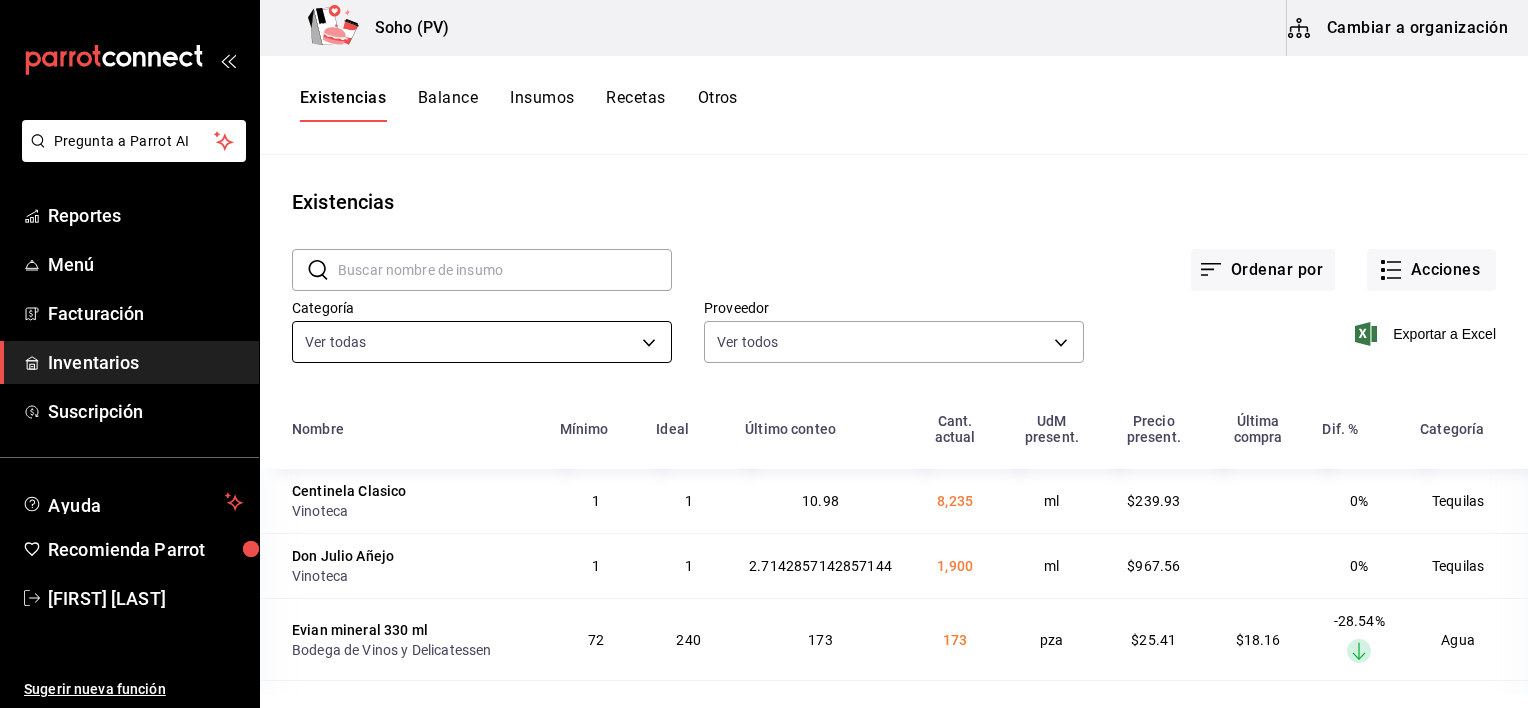 click on "Pregunta a Parrot AI Reportes   Menú   Facturación   Inventarios   Suscripción   Ayuda Recomienda Parrot   [FIRST] [LAST]   Sugerir nueva función   Soho (PV) Cambiar a organización Existencias Balance Insumos Recetas Otros Existencias ​ ​ Ordenar por Acciones Categoría Ver todas [UUID],[UUID],[UUID],[UUID],[UUID],[UUID],[UUID],[UUID],[UUID],[UUID],[UUID],[UUID],[UUID],[UUID],[UUID],[UUID],[UUID],[UUID],[UUID] Proveedor Nombre 1" at bounding box center [764, 347] 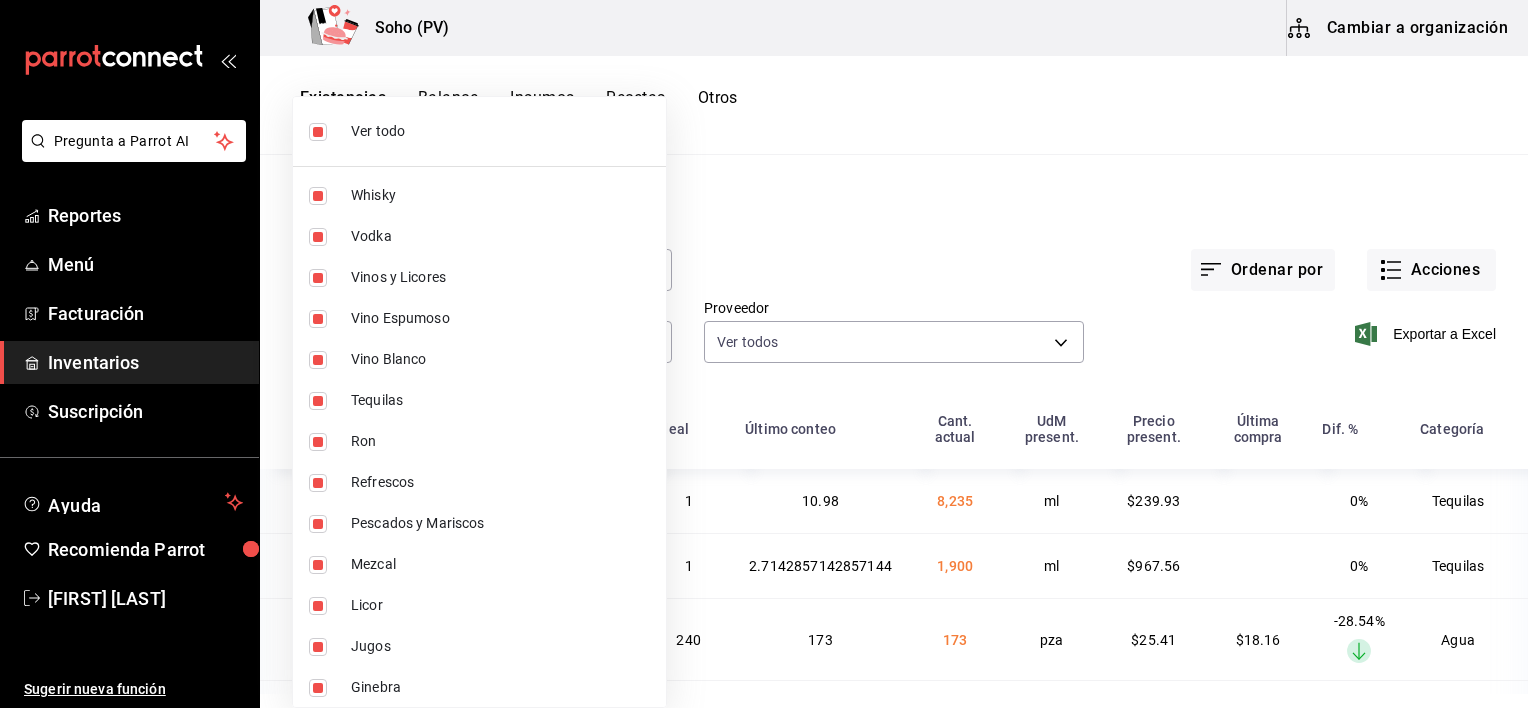 click on "Ver todo" at bounding box center [500, 131] 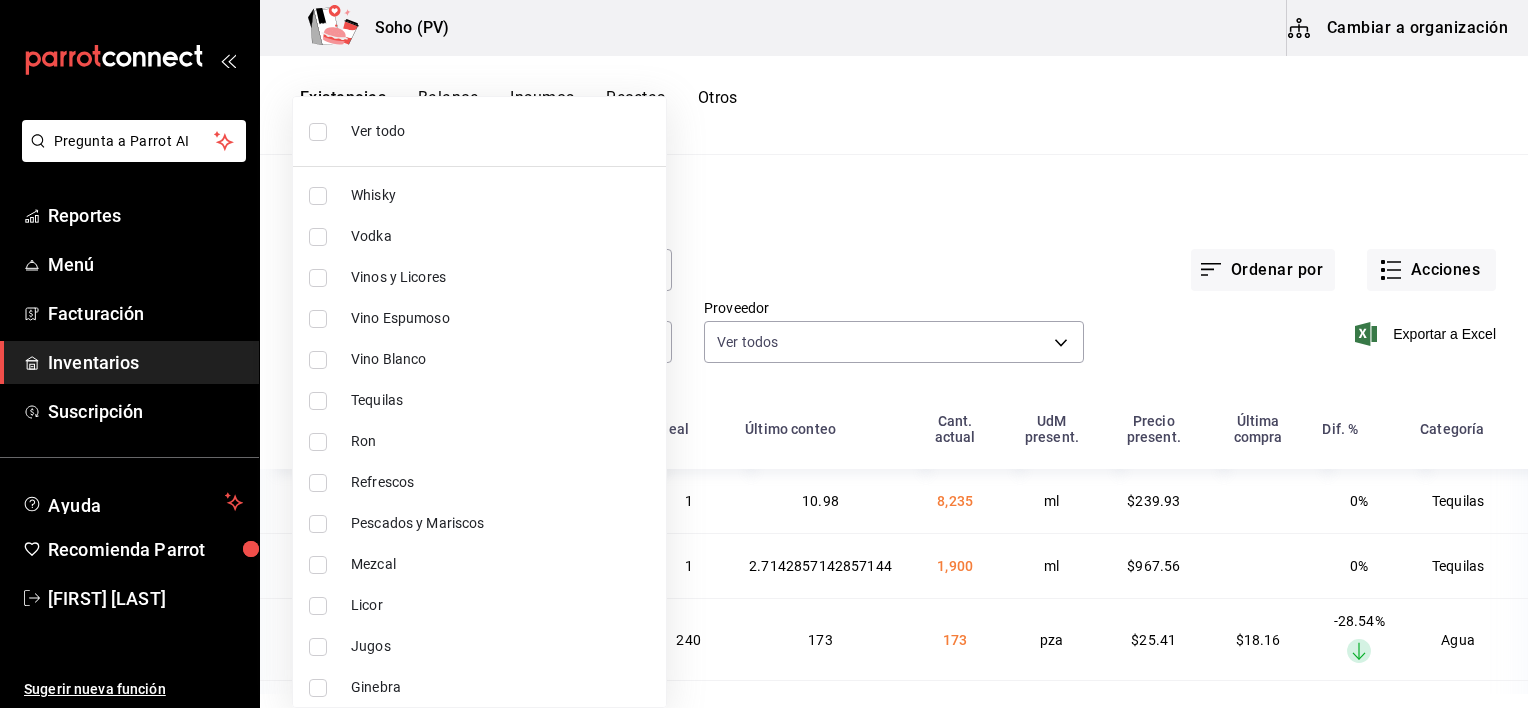 click on "Pescados y Mariscos" at bounding box center (479, 523) 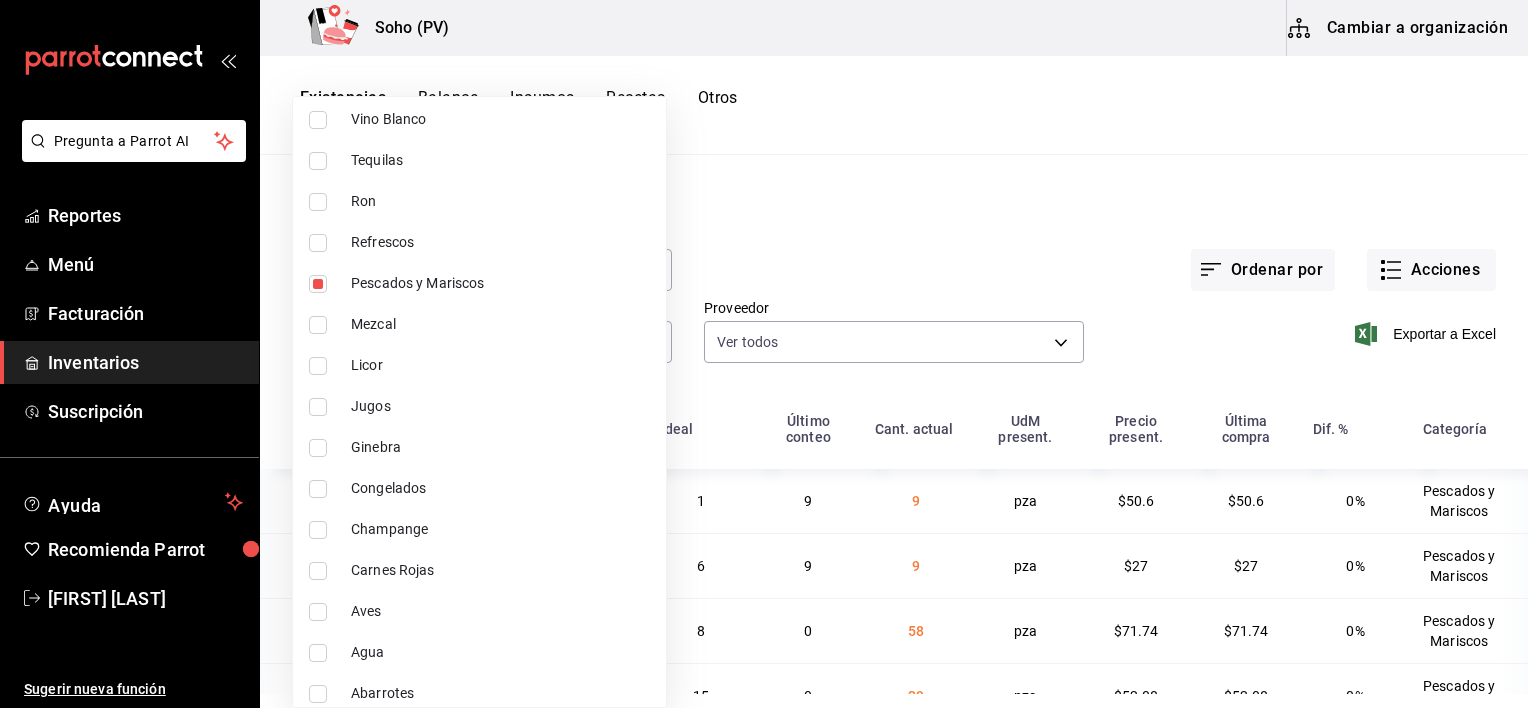 scroll, scrollTop: 254, scrollLeft: 0, axis: vertical 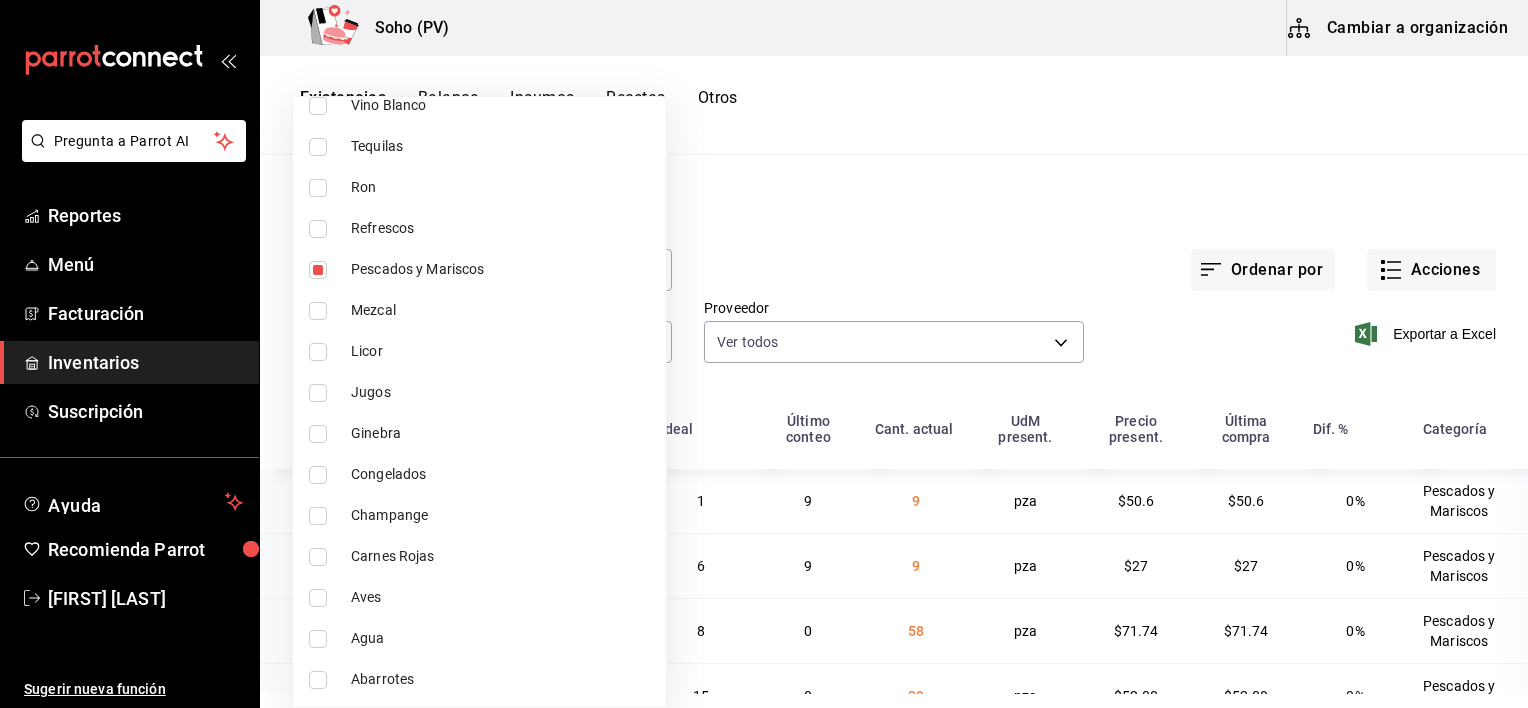 click on "Champange" at bounding box center (500, 515) 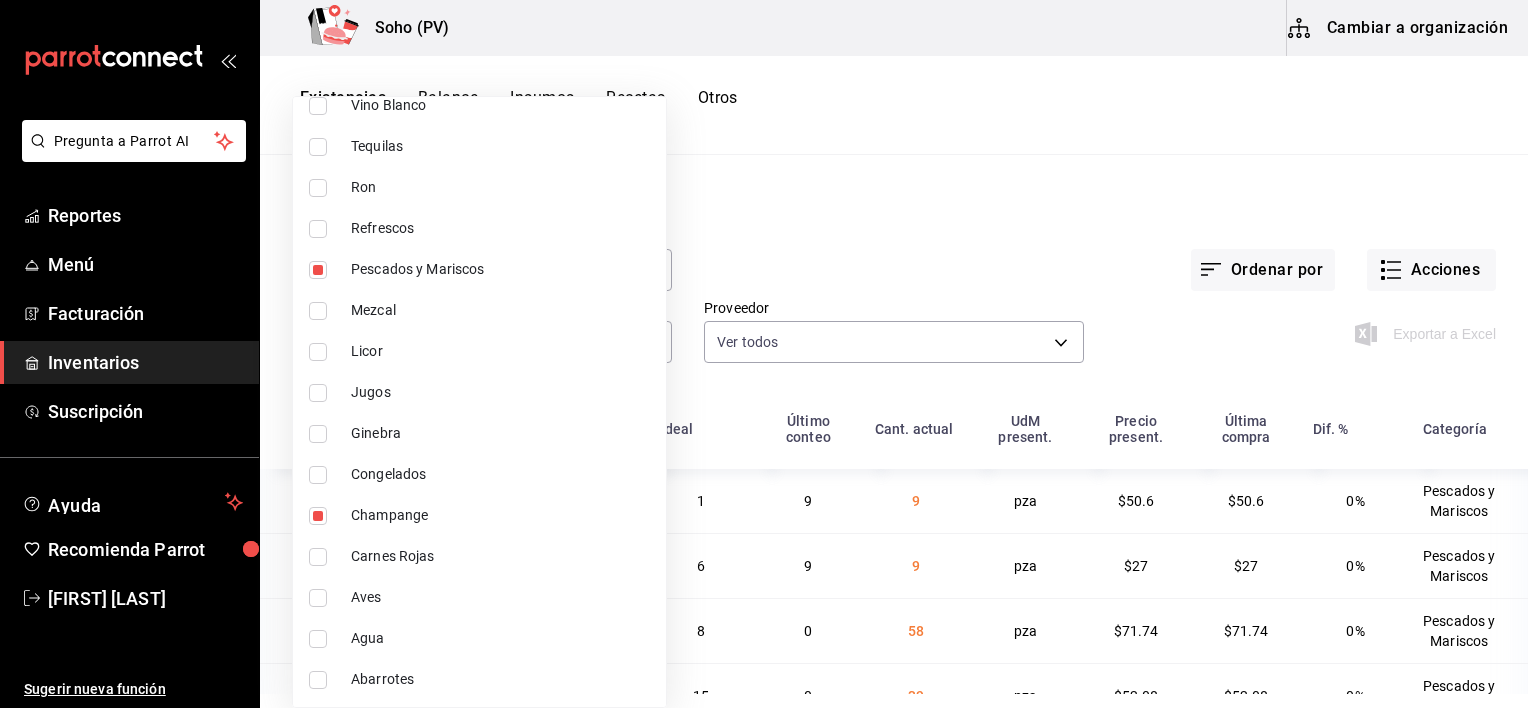 click on "Champange" at bounding box center (500, 515) 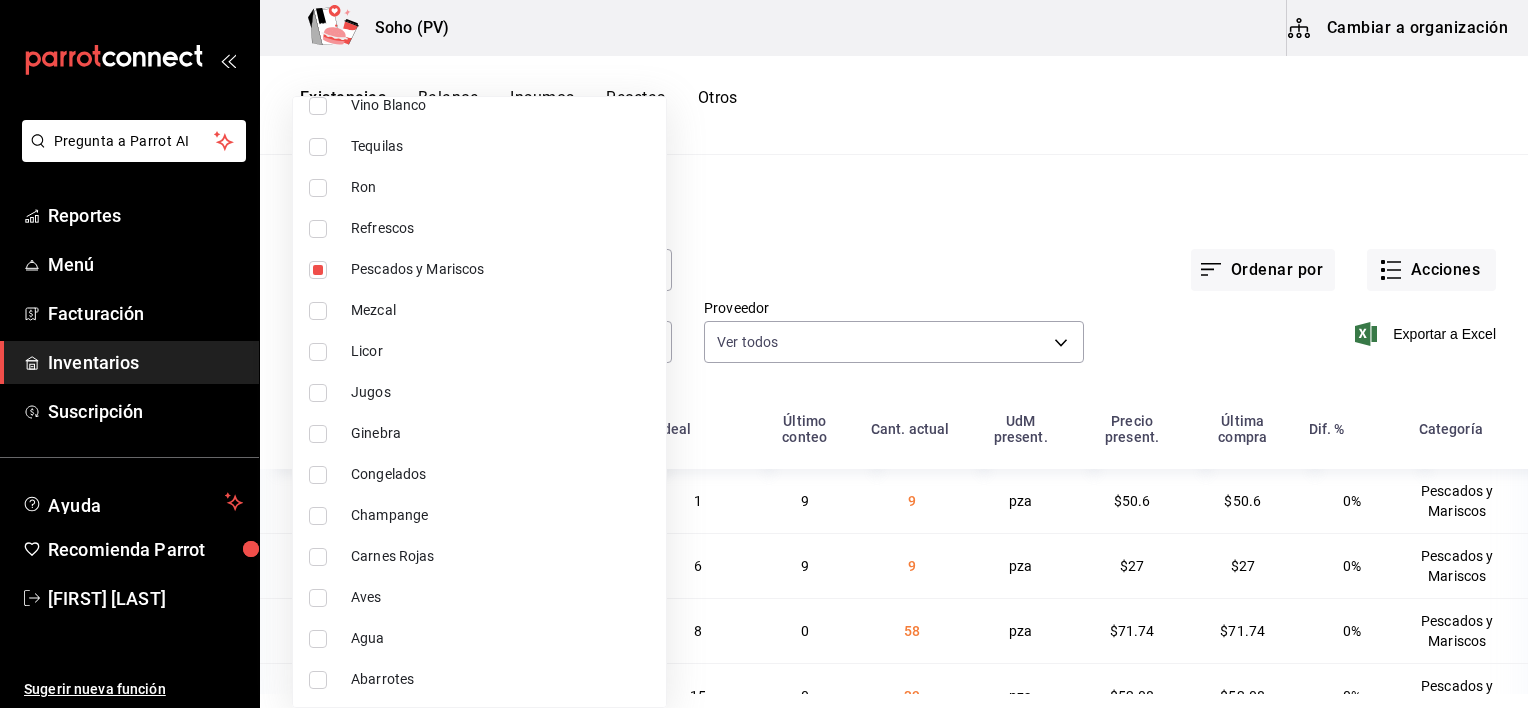 click on "Carnes Rojas" at bounding box center (500, 556) 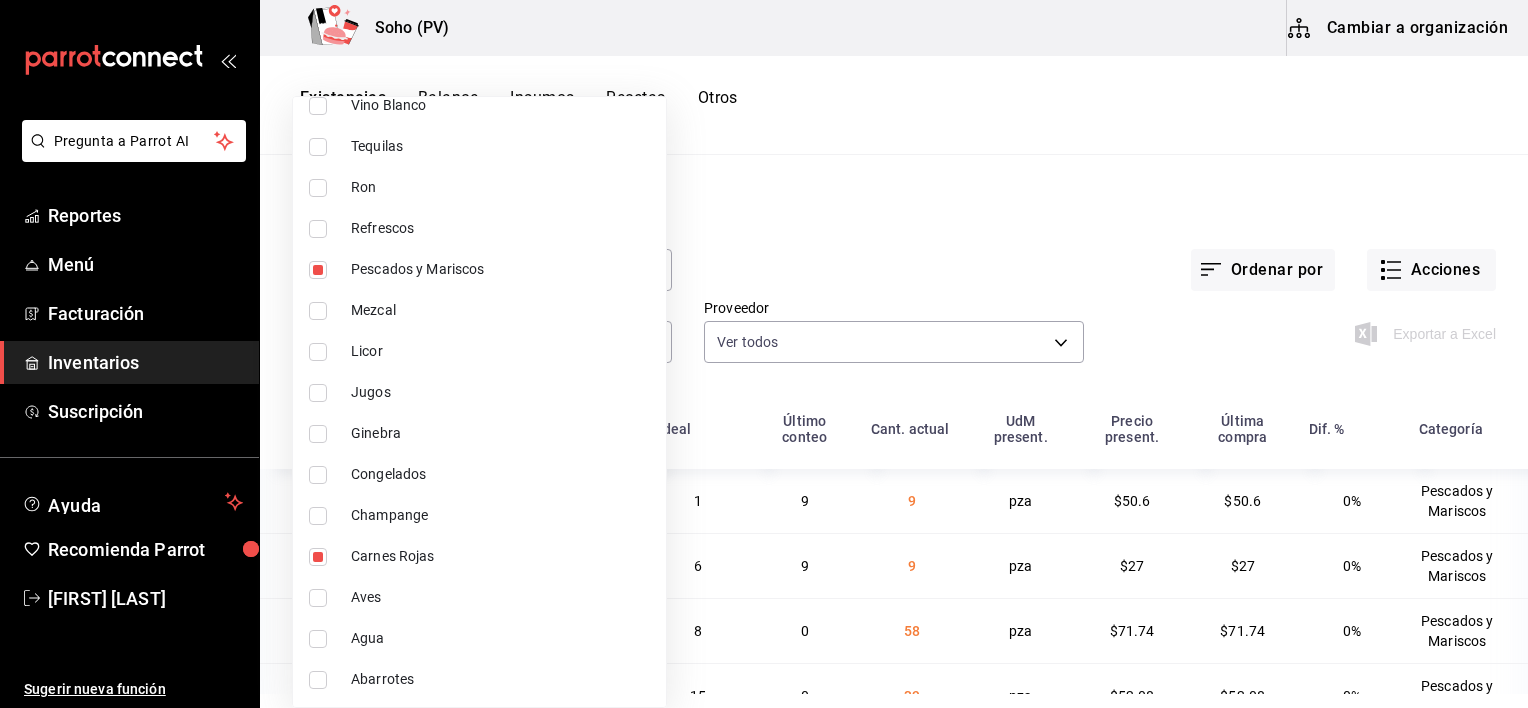 click on "Aves" at bounding box center [500, 597] 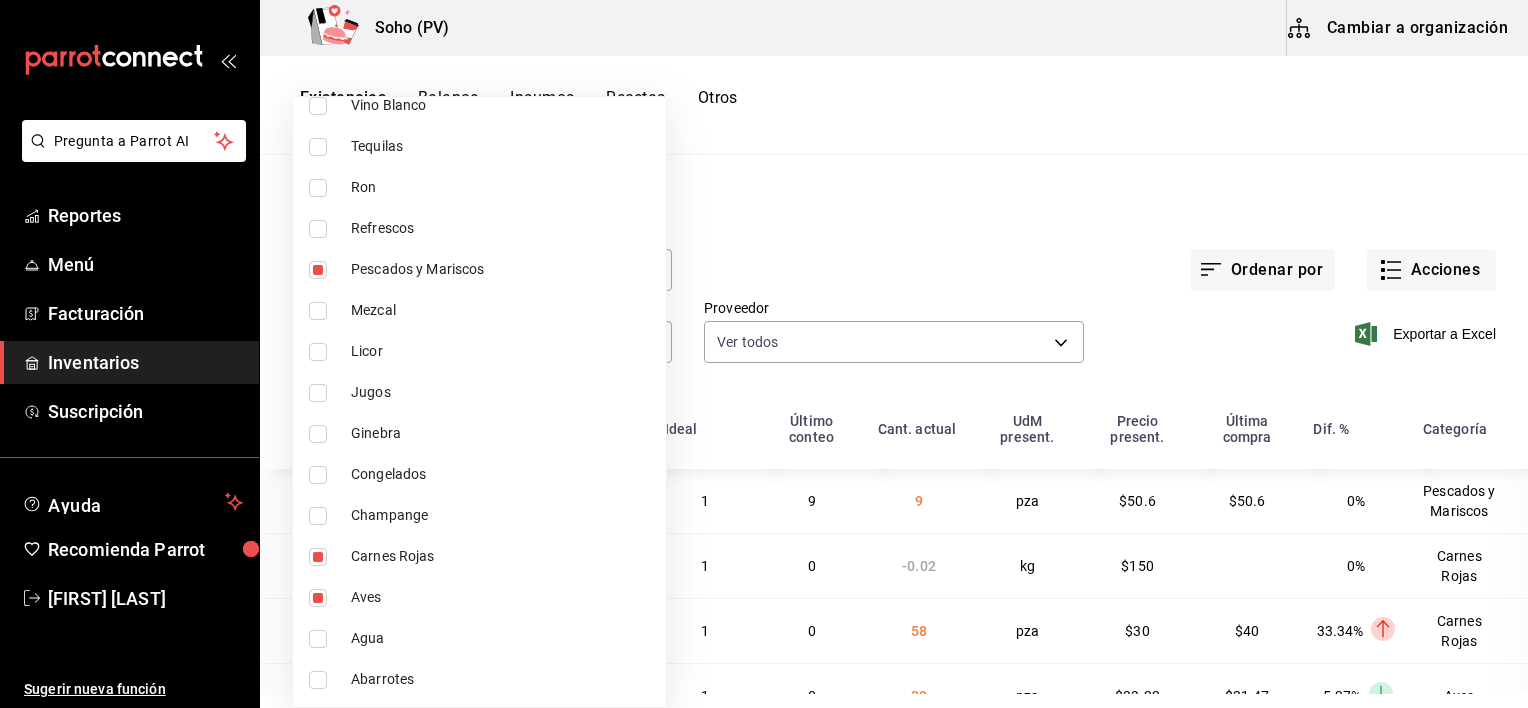 click on "Congelados" at bounding box center (500, 474) 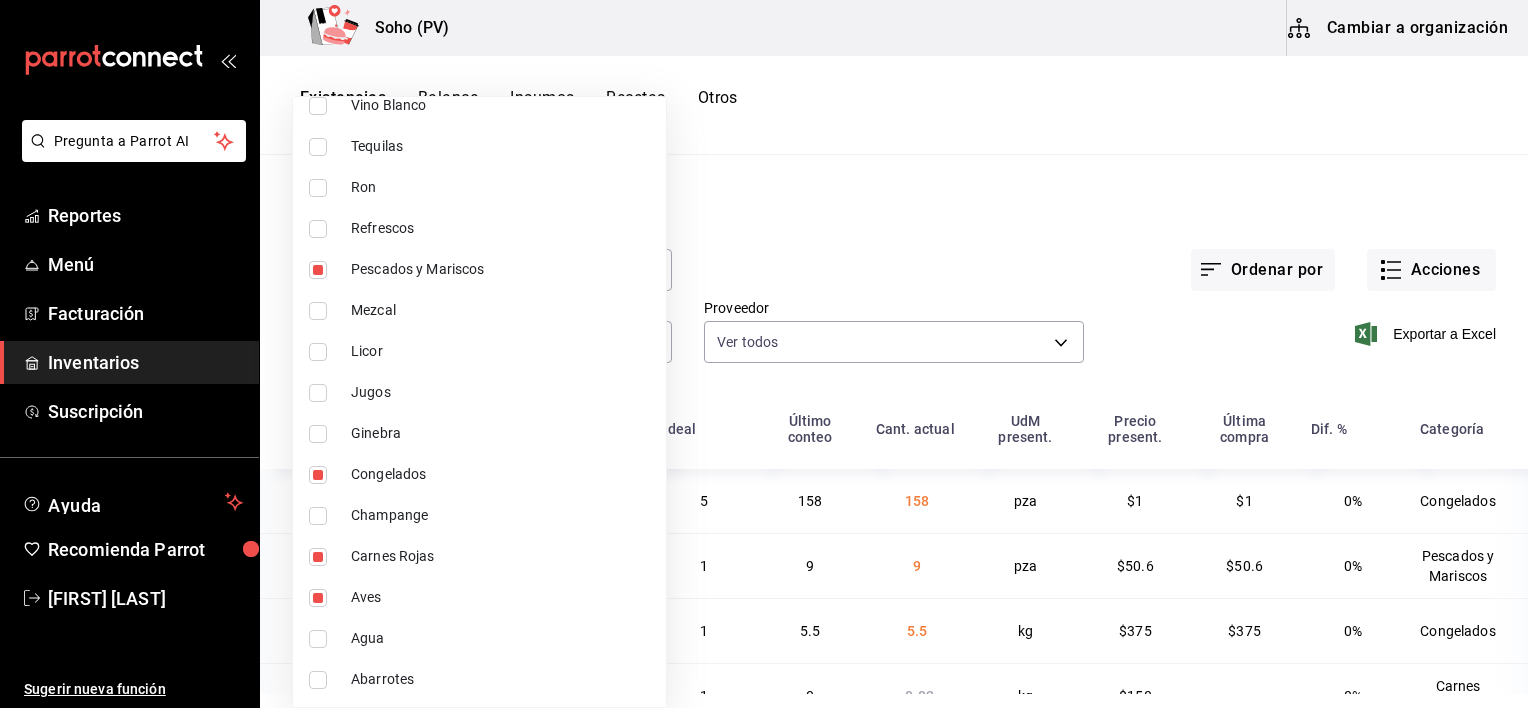 click at bounding box center [764, 354] 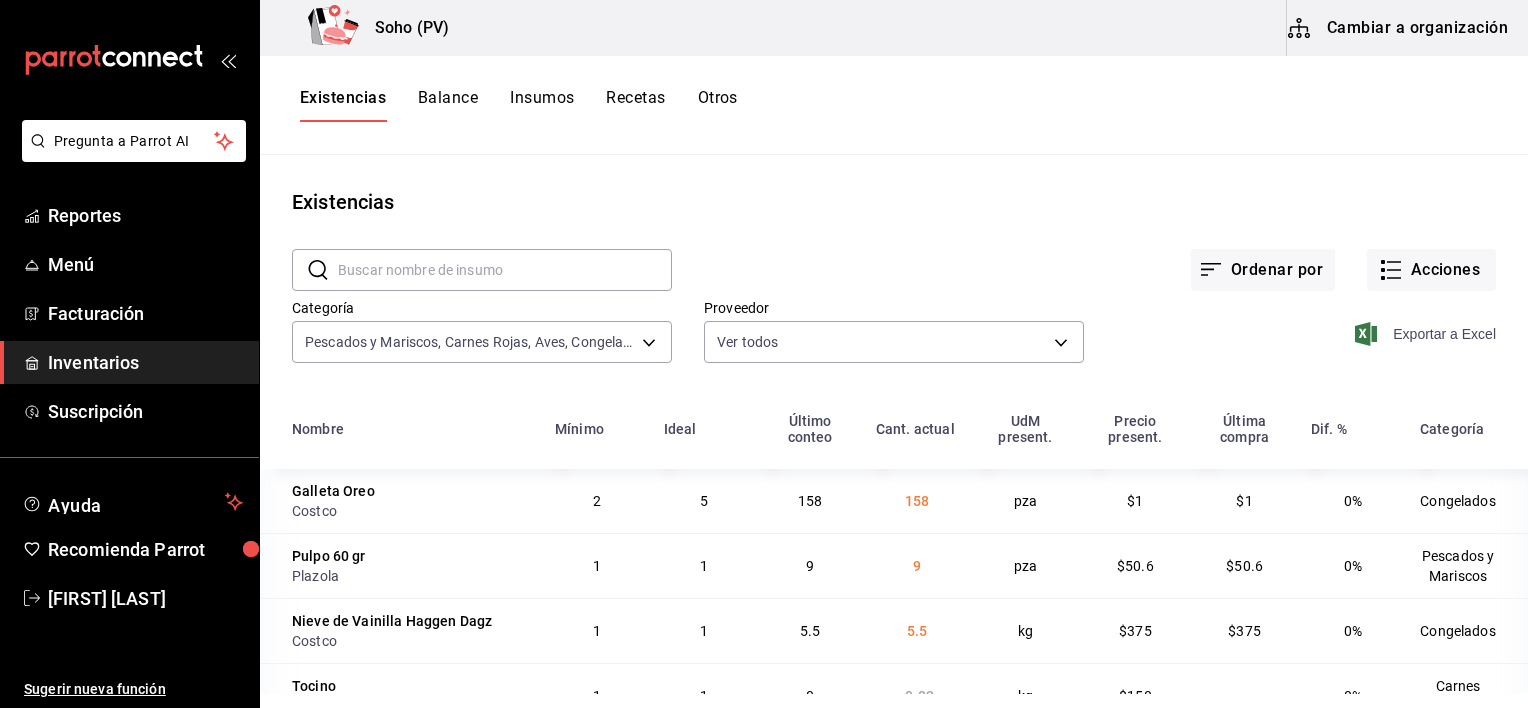 click on "Exportar a Excel" at bounding box center [1427, 334] 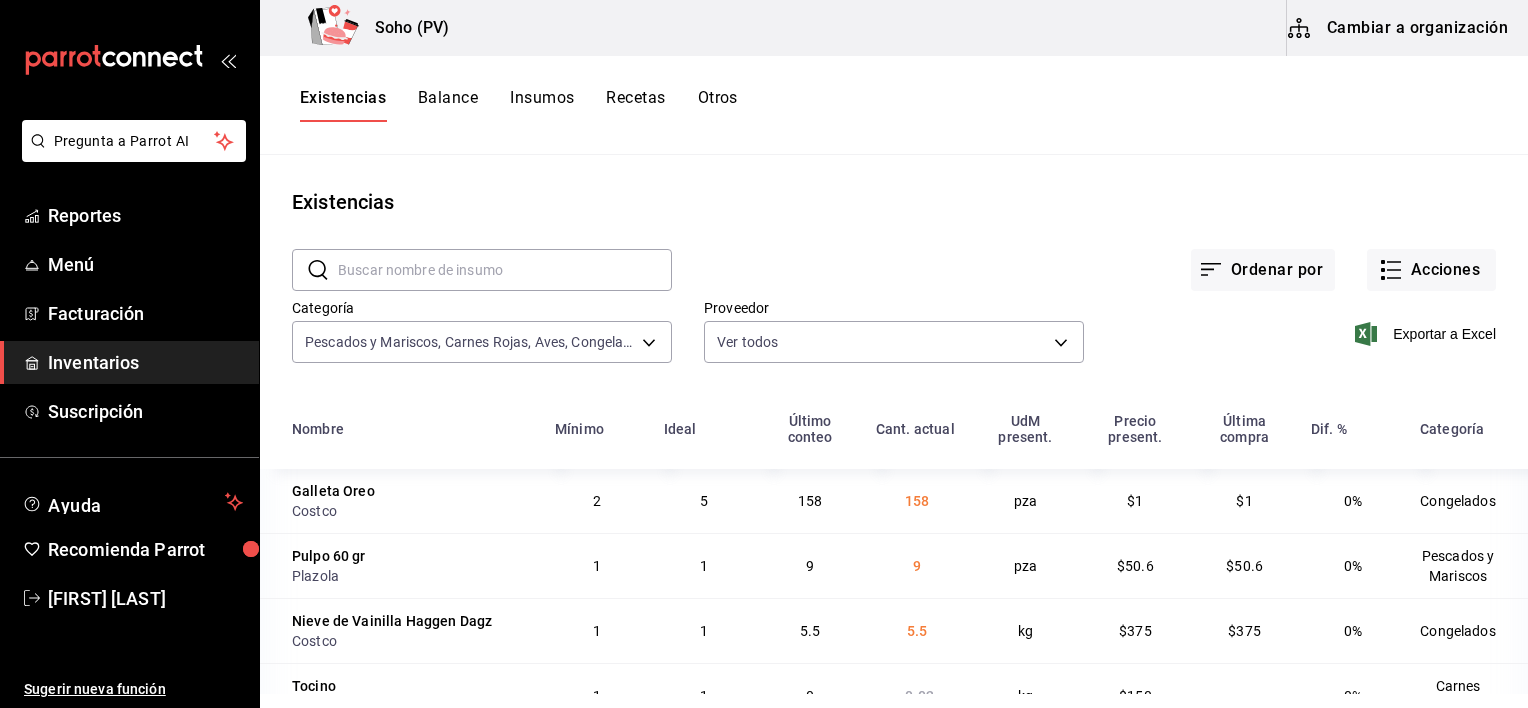 click at bounding box center [505, 270] 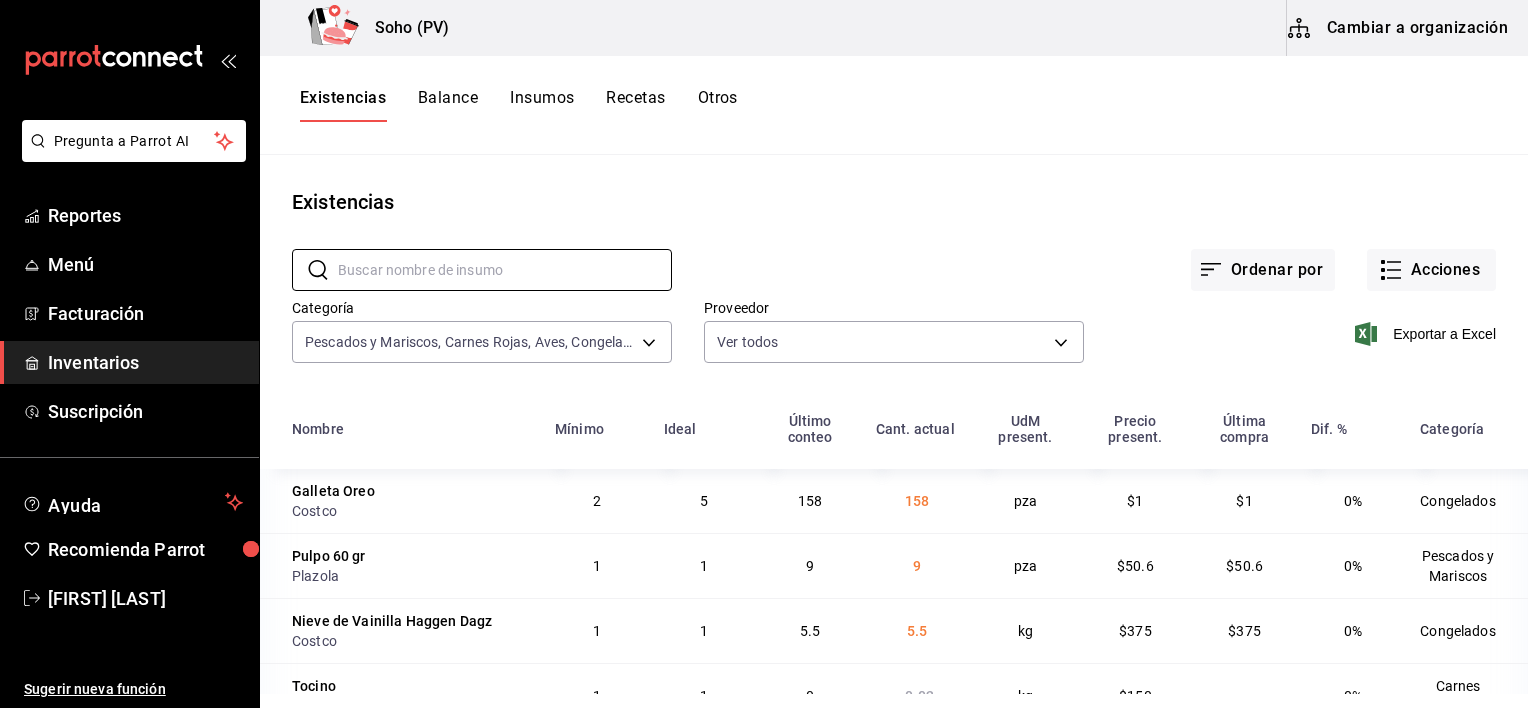 click on "Existencias" at bounding box center (343, 105) 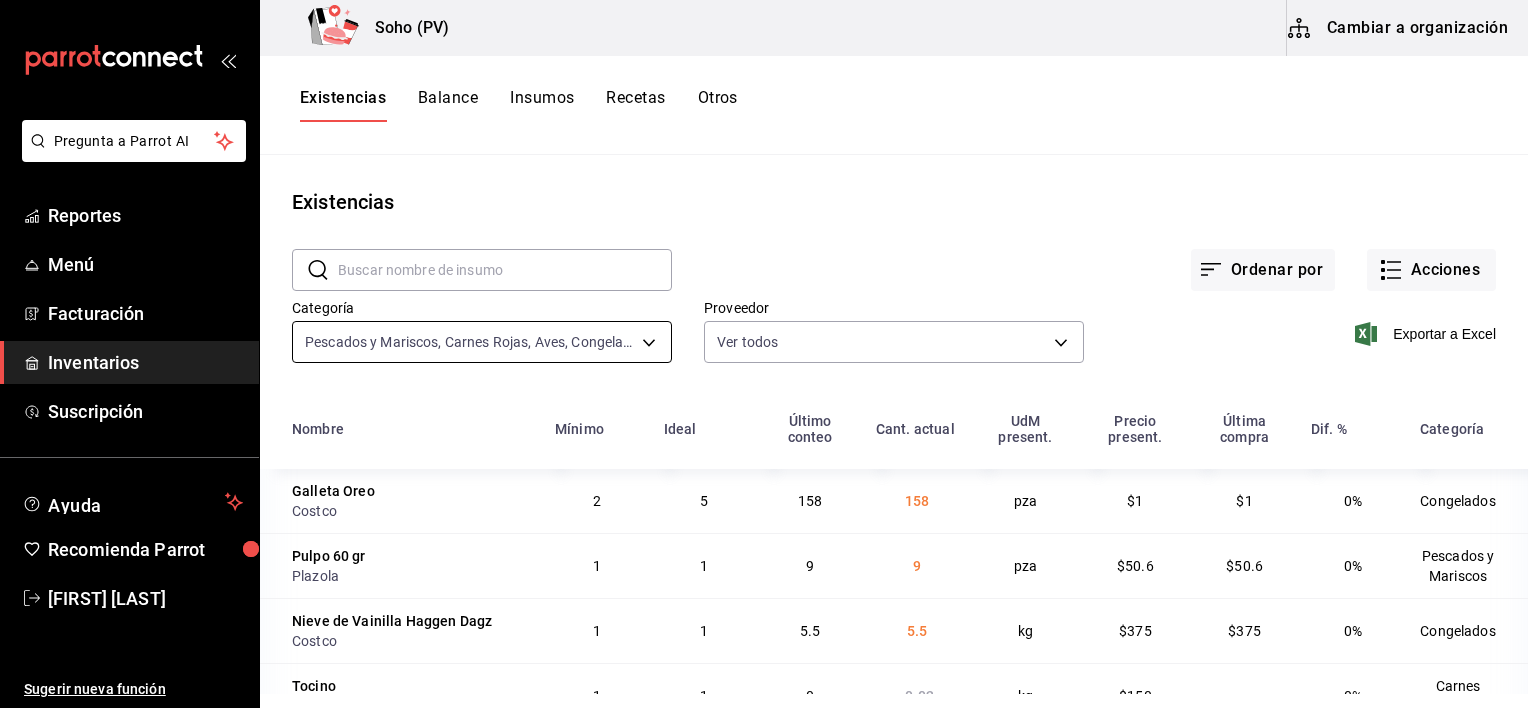 click on "Pregunta a Parrot AI Reportes   Menú   Facturación   Inventarios   Suscripción   Ayuda Recomienda Parrot   [FIRST] [LAST]   Sugerir nueva función   Soho (PV) Cambiar a organización Existencias Balance Insumos Recetas Otros Existencias ​ ​ Ordenar por Acciones Categoría Pescados y Mariscos, Carnes Rojas, Aves, Congelados [UUID],[UUID],[UUID],[UUID] Proveedor Ver todos Exportar a Excel Nombre Mínimo Ideal Último conteo Cant. actual UdM present. Precio present. Última compra Dif. % Categoría Galleta Oreo Costco 2 5 158 158 pza $1 $1 0% Congelados Pulpo 60 gr Plazola 1 1 9 9 pza $50.6 $50.6 0% Pescados y Mariscos Nieve de Vainilla Haggen Dagz Costco 1 1 5.5 5.5 kg $375 $375 0% Congelados Tocino XO 1 1 0 -0.02 kg $150 0% Carnes Rojas Carne Molida Hamburguesa XO 1 1 0 58 pza $30 $40 33.34% Layer 1 Carnes Rojas Queso Burrata Costco 1 1 0 0 pza $69.4 $69.4 0% Congelados 1" at bounding box center [764, 347] 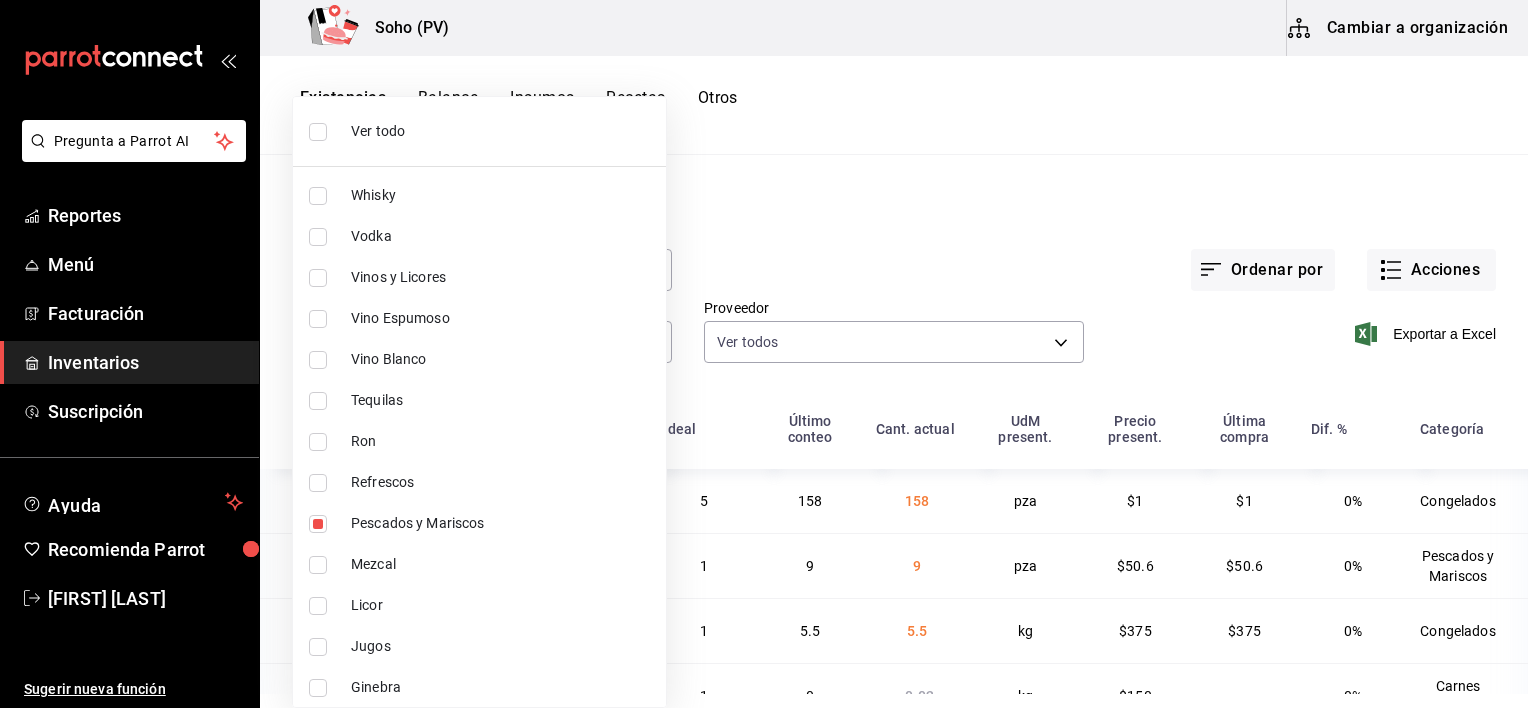 click on "Ver todo" at bounding box center (500, 131) 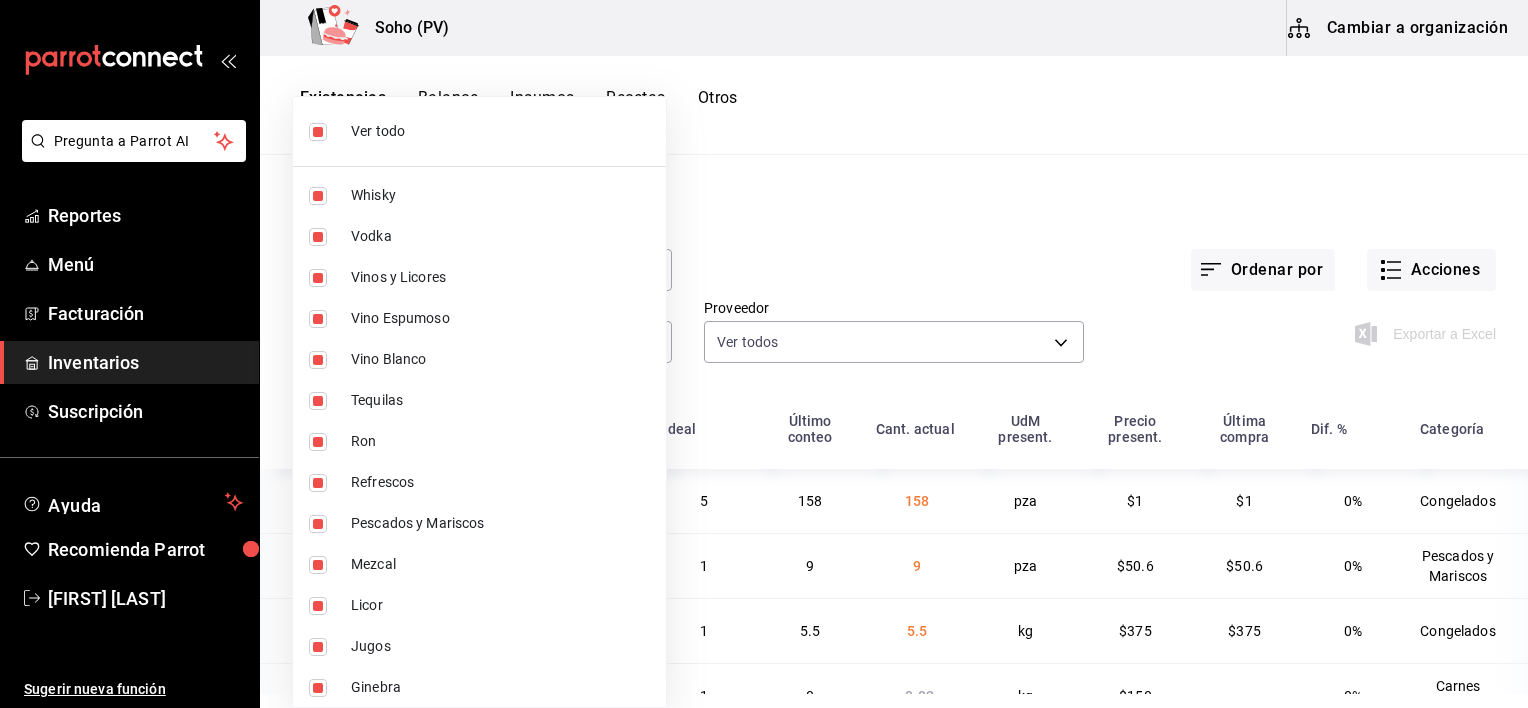 click at bounding box center (764, 354) 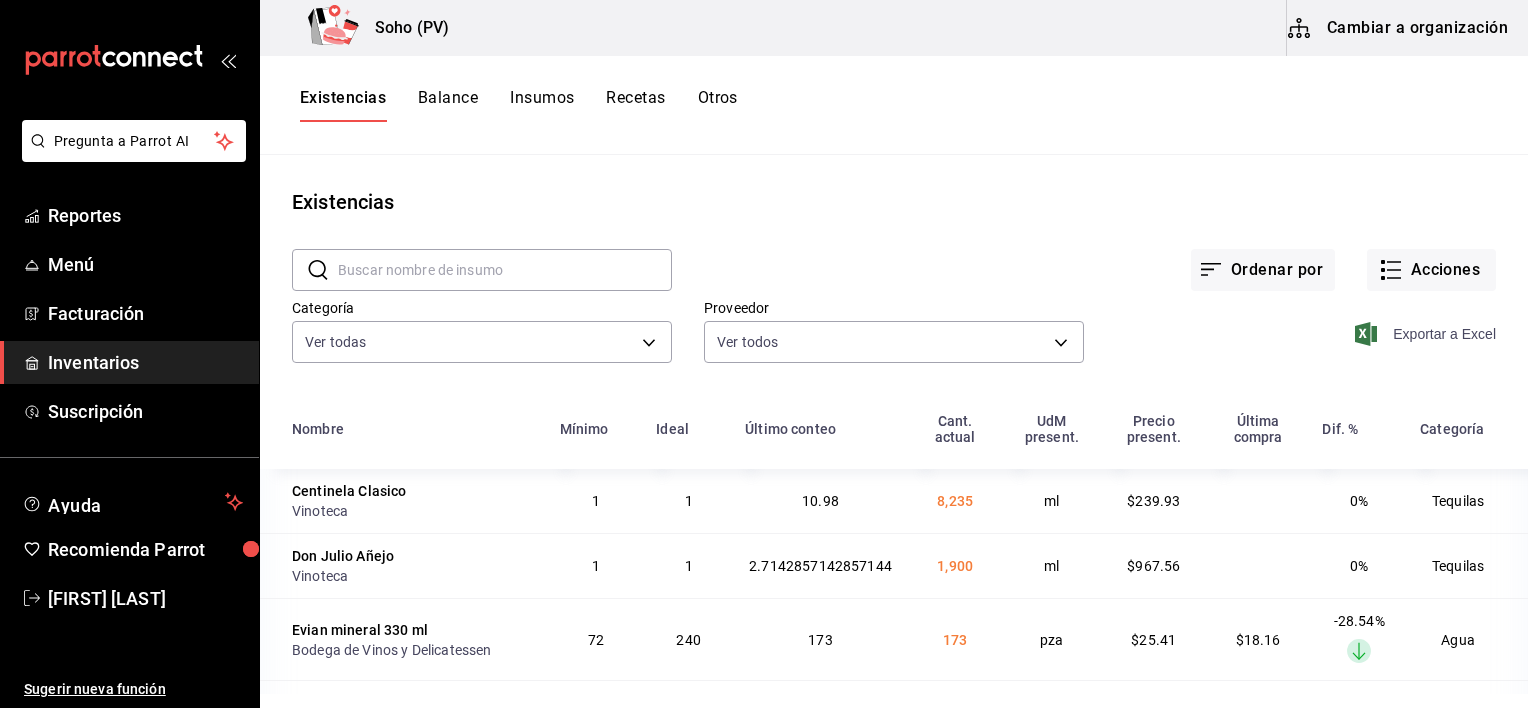 click on "Exportar a Excel" at bounding box center (1427, 334) 